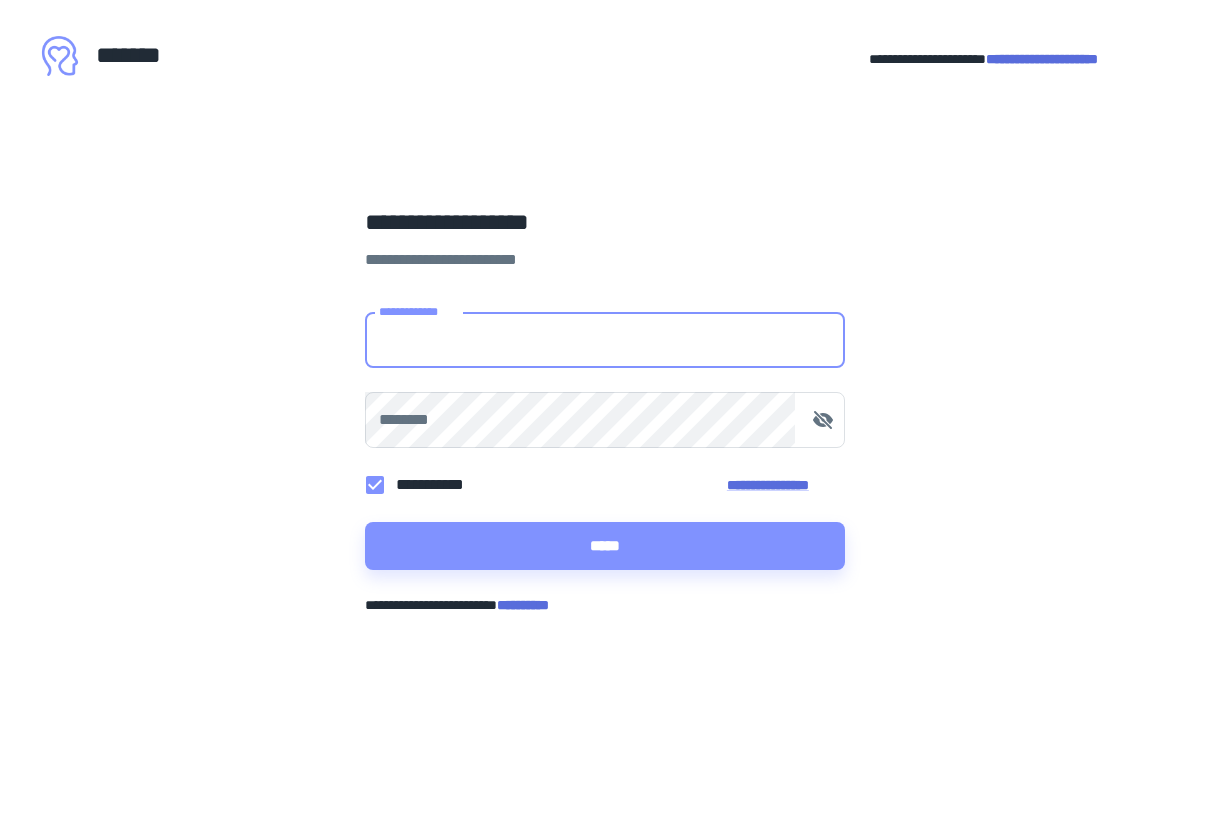 scroll, scrollTop: 0, scrollLeft: 0, axis: both 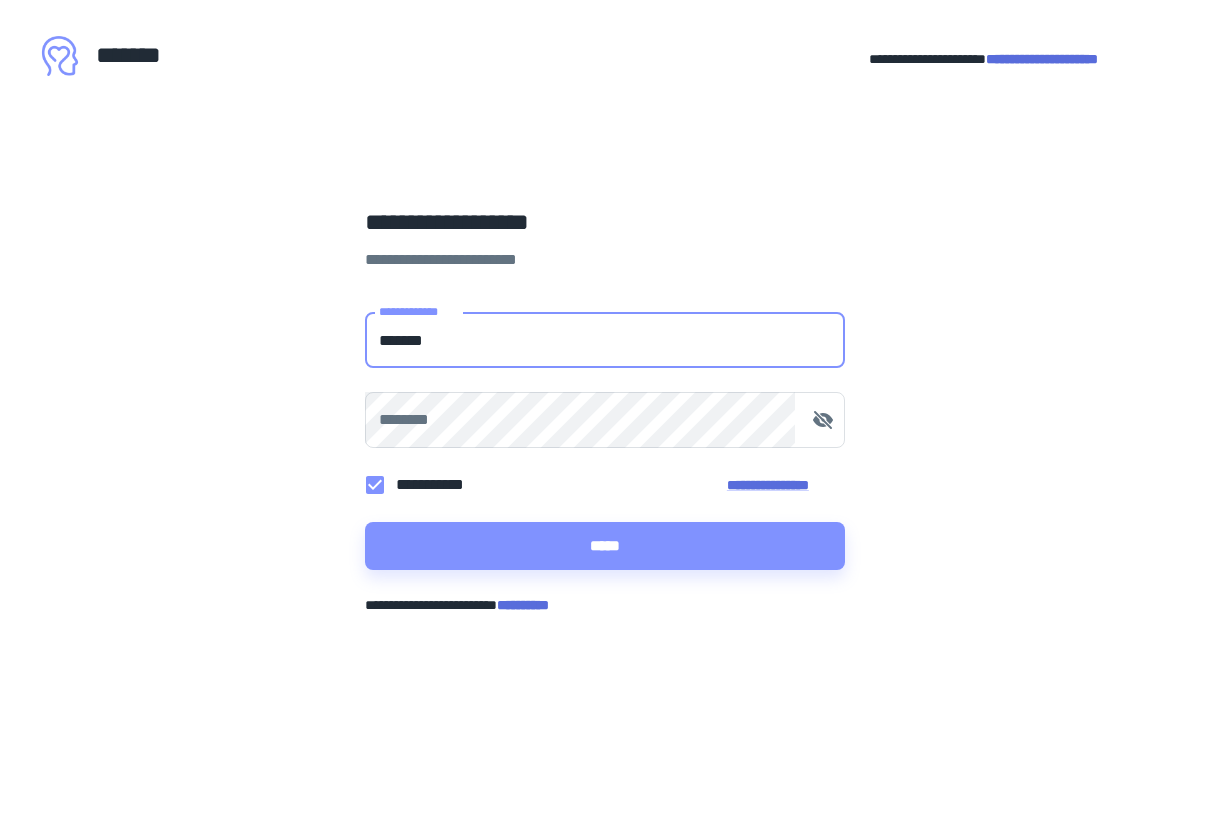 click on "*******" at bounding box center (605, 340) 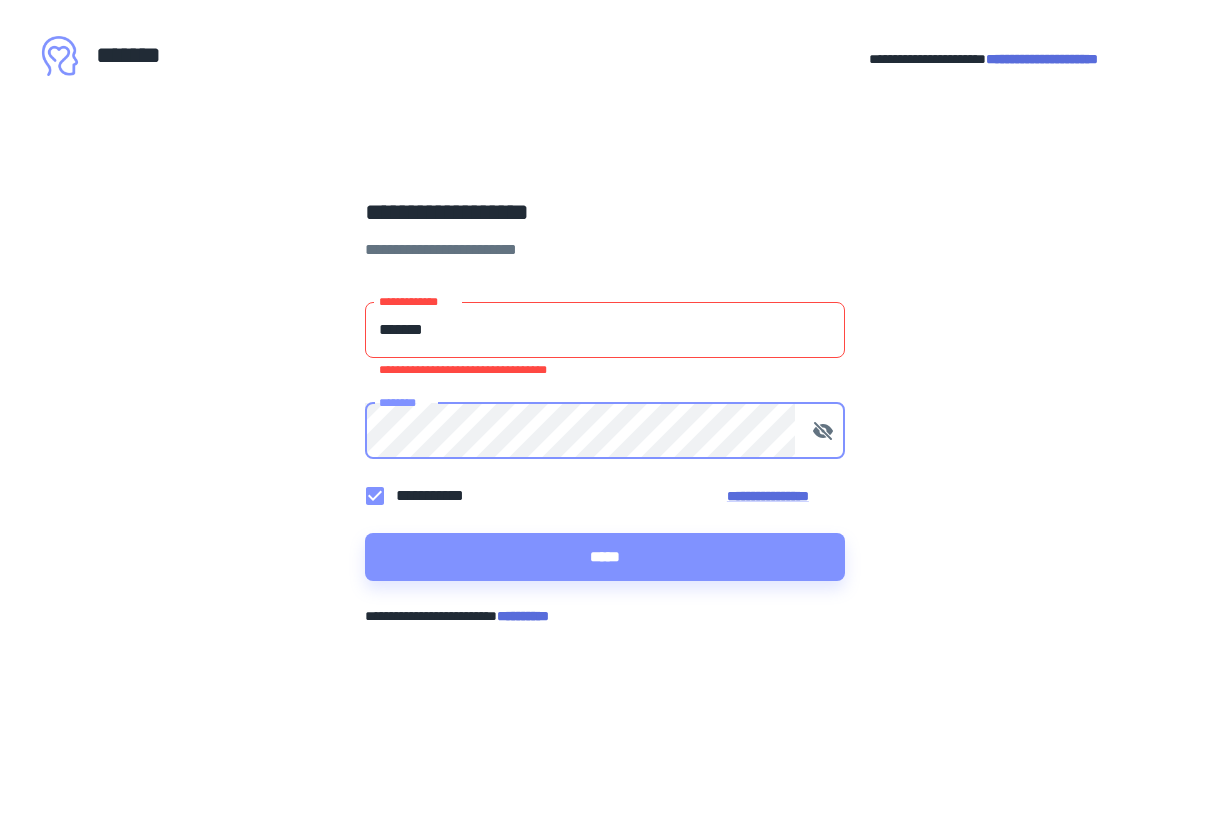 click on "*******" at bounding box center [605, 330] 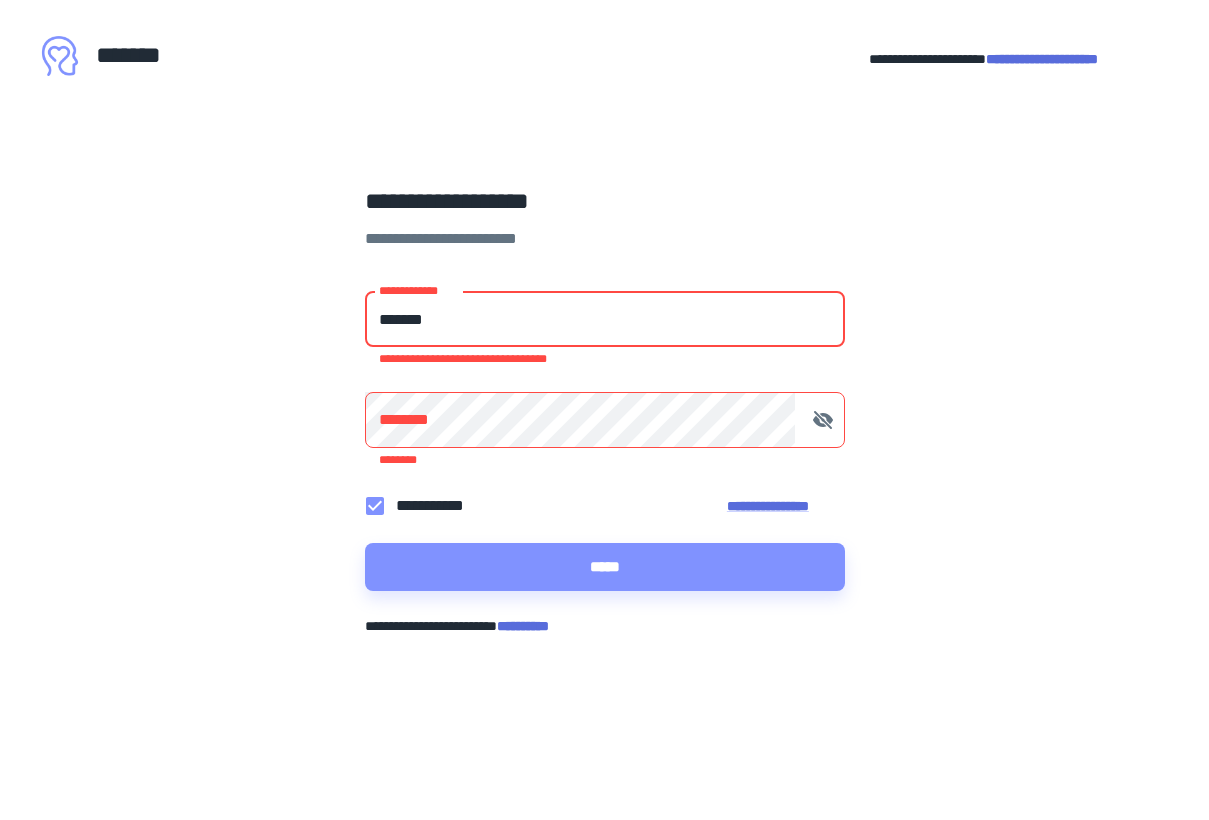 type on "**********" 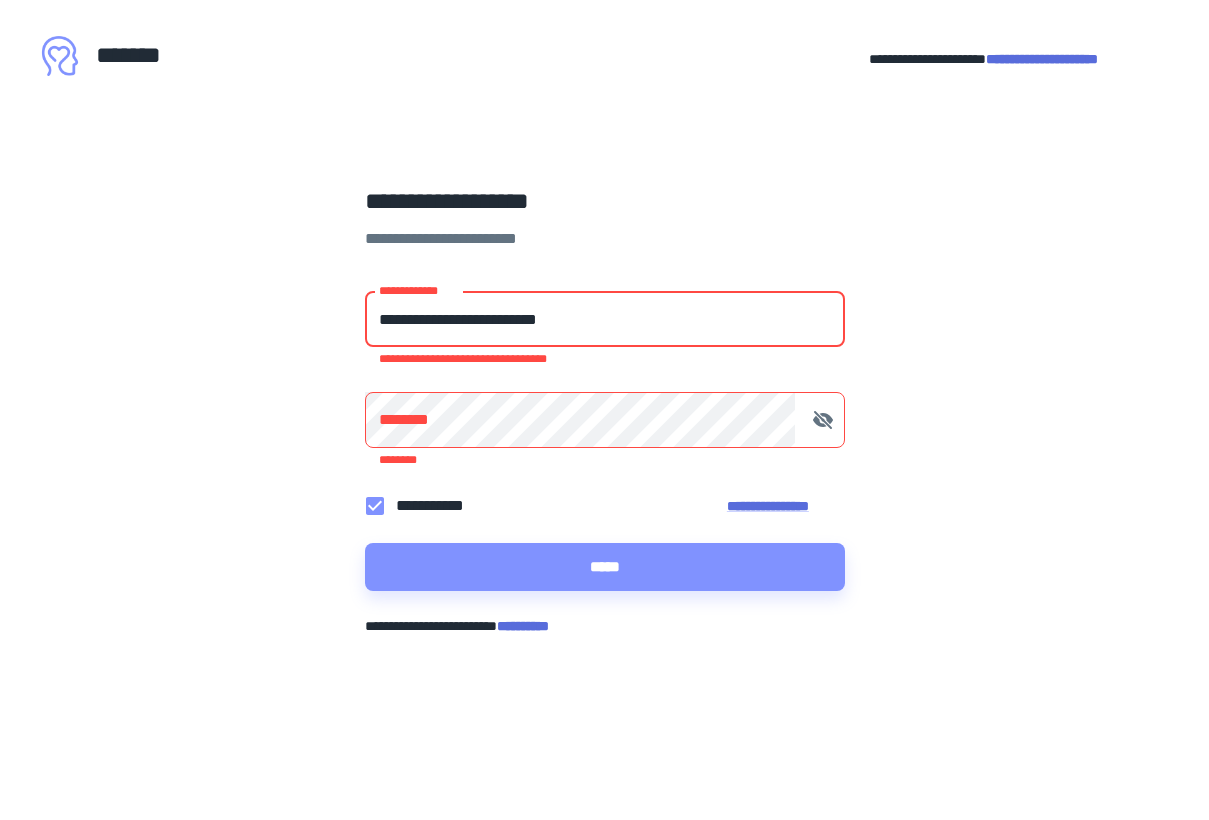 click on "*****" at bounding box center (605, 567) 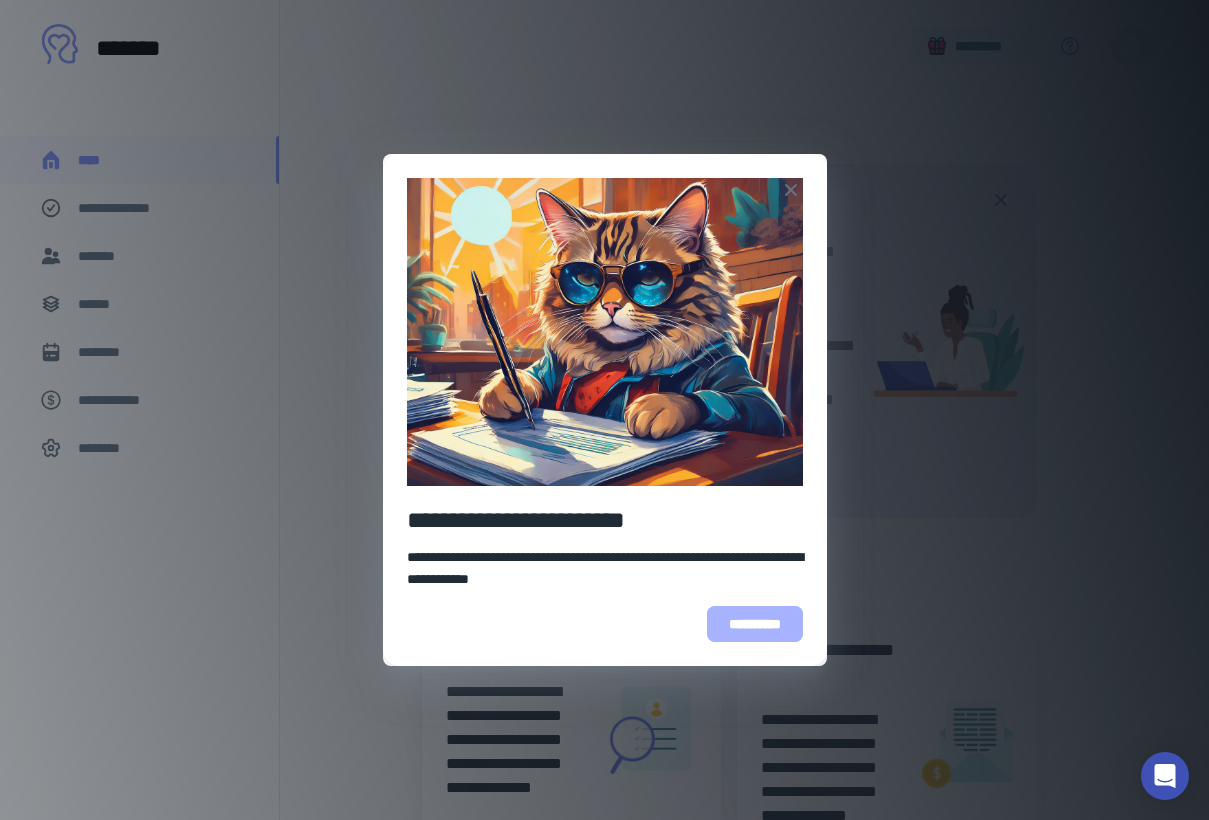 click on "**********" at bounding box center (754, 624) 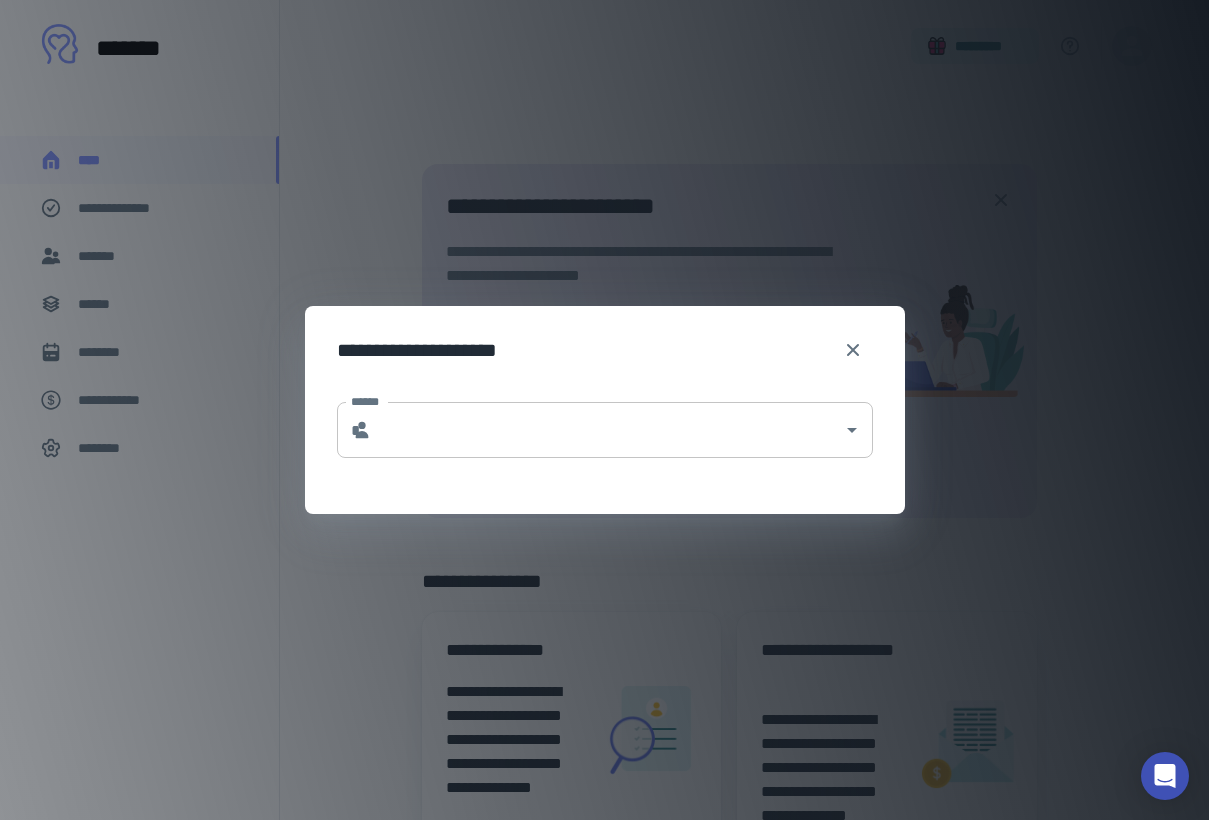 click on "******" at bounding box center (607, 430) 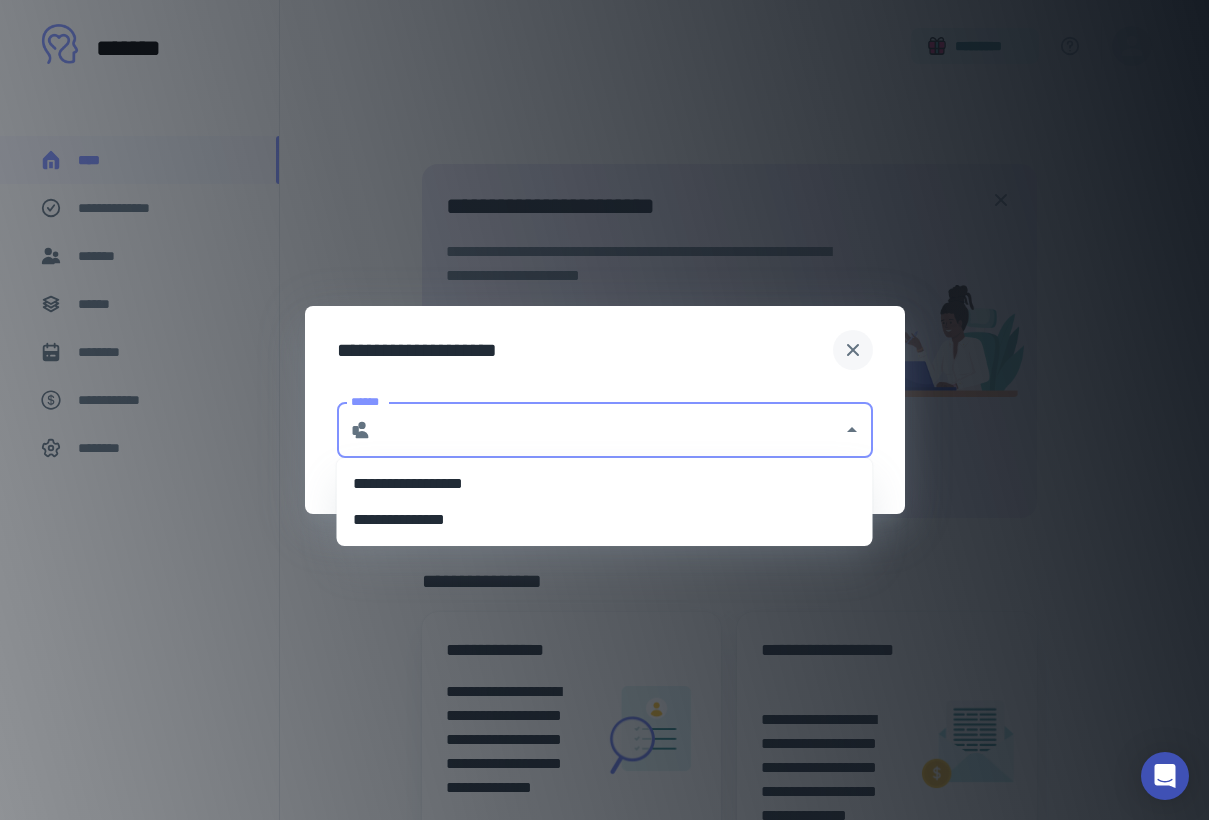 type on "**********" 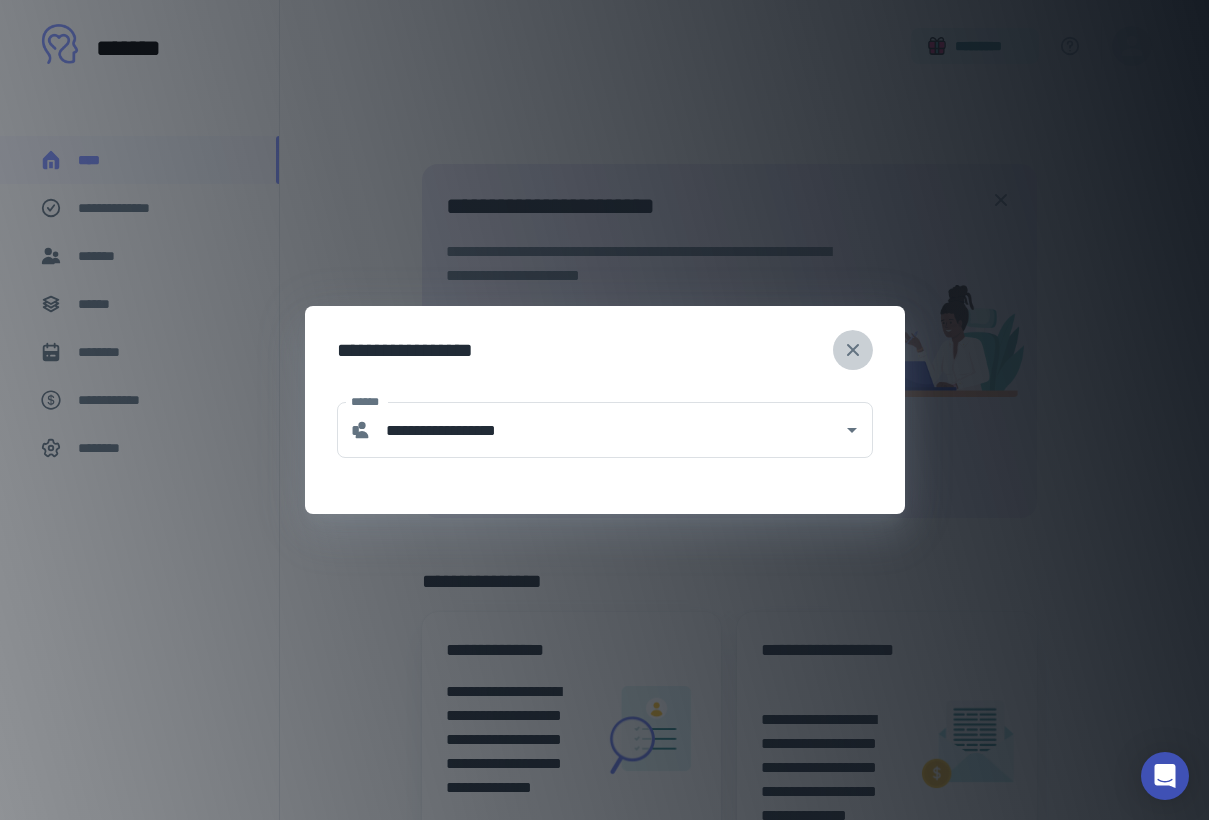 click 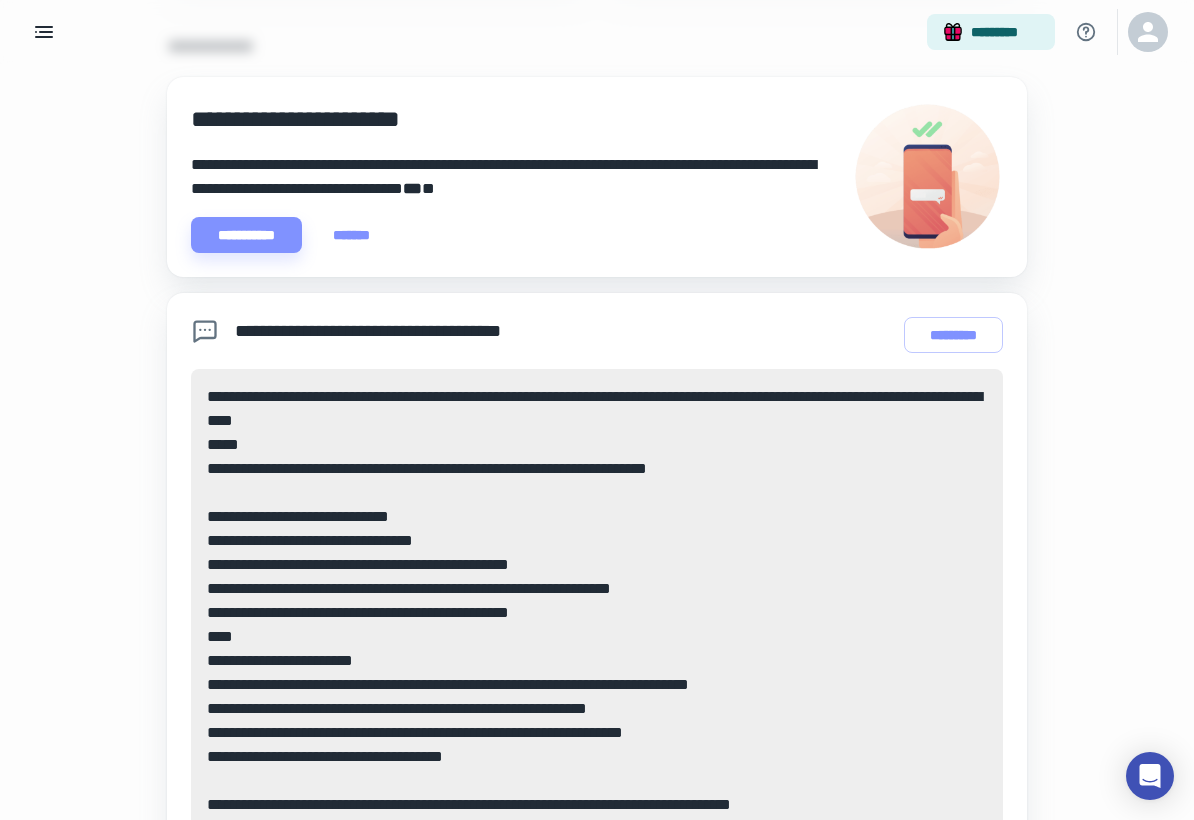 scroll, scrollTop: 817, scrollLeft: 0, axis: vertical 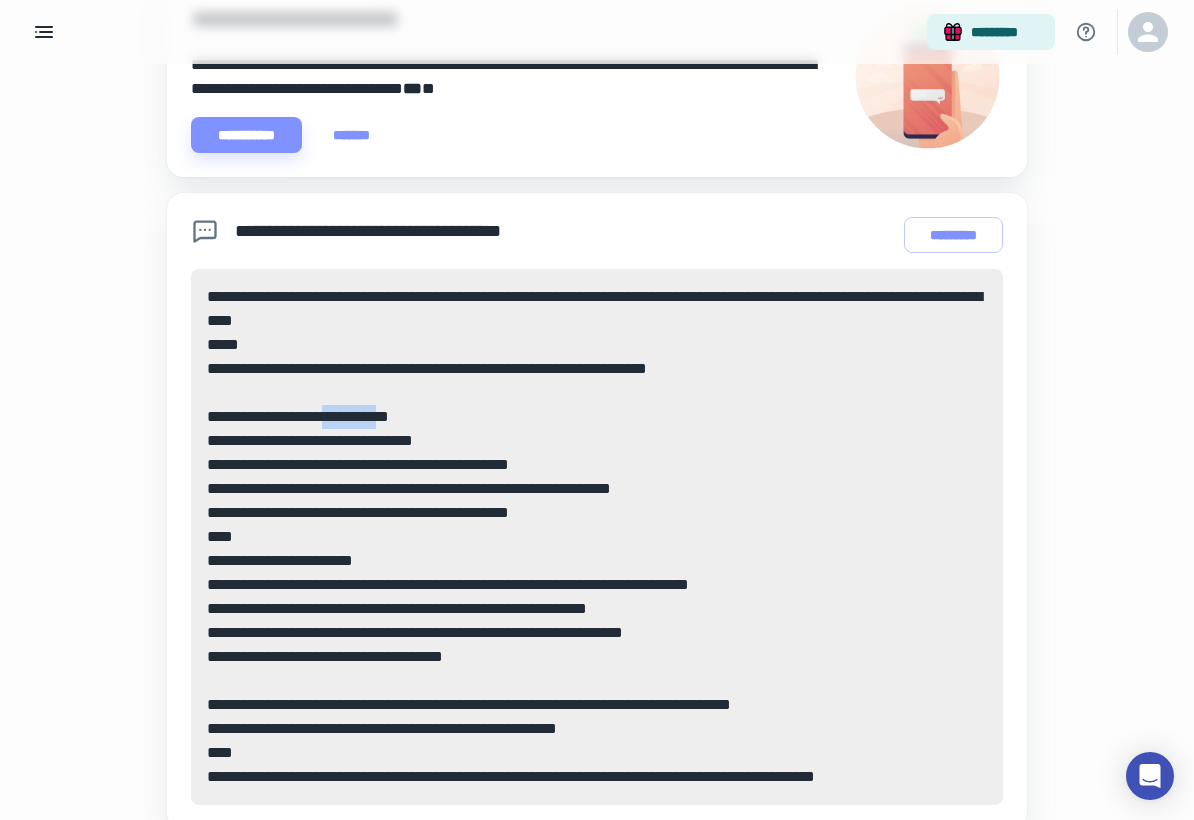 drag, startPoint x: 323, startPoint y: 421, endPoint x: 379, endPoint y: 421, distance: 56 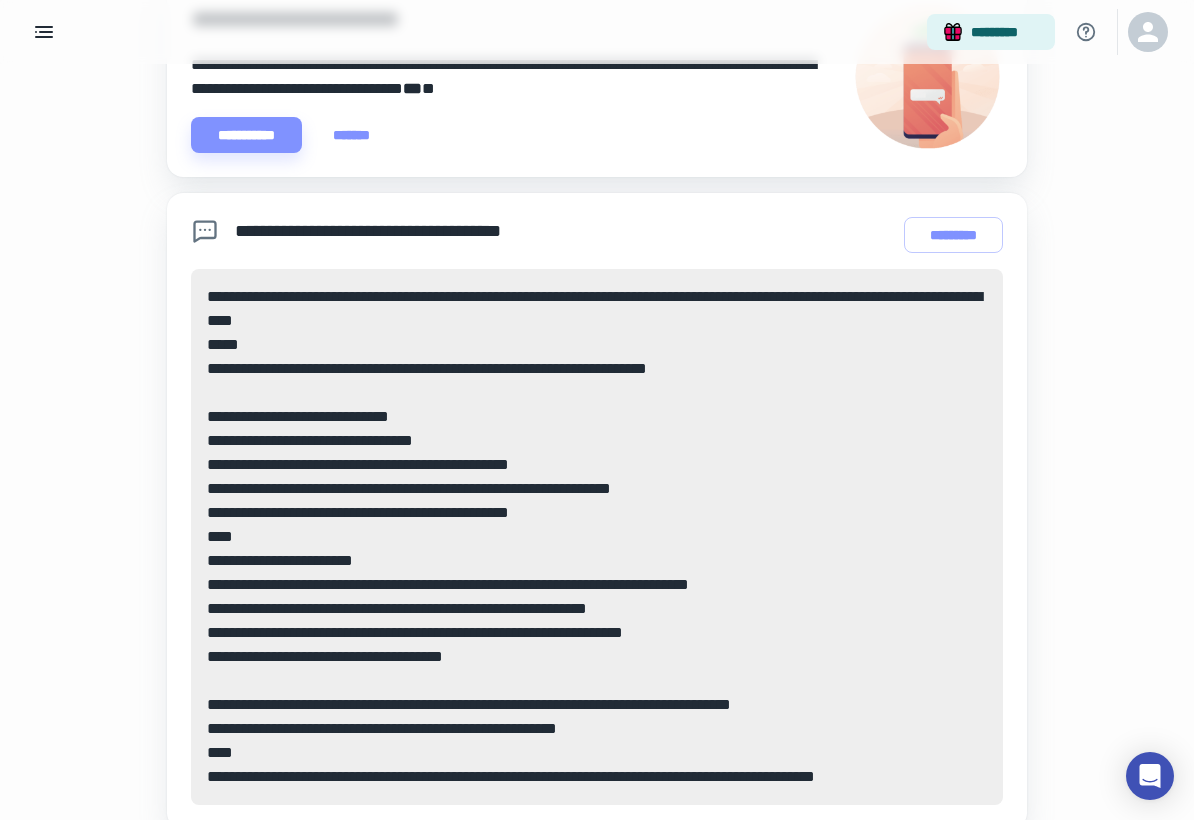 click on "**********" at bounding box center (597, 537) 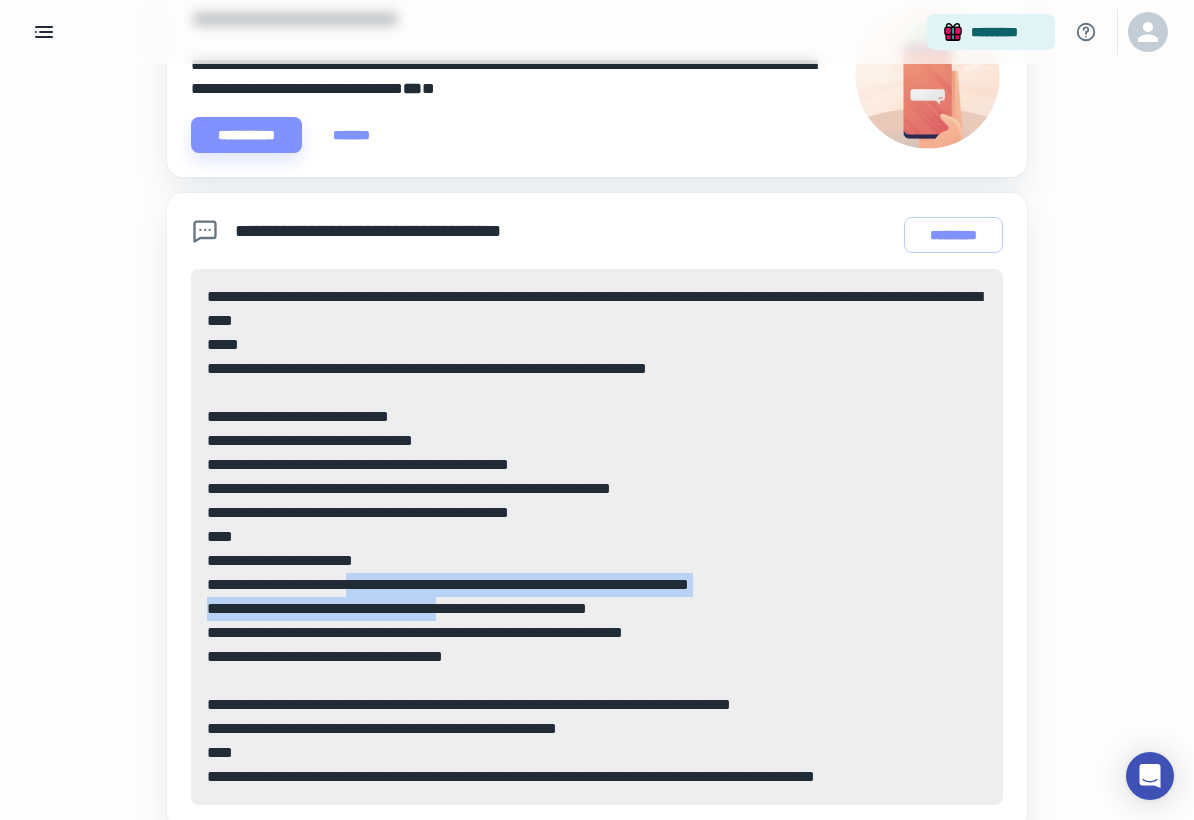 drag, startPoint x: 345, startPoint y: 586, endPoint x: 450, endPoint y: 609, distance: 107.48953 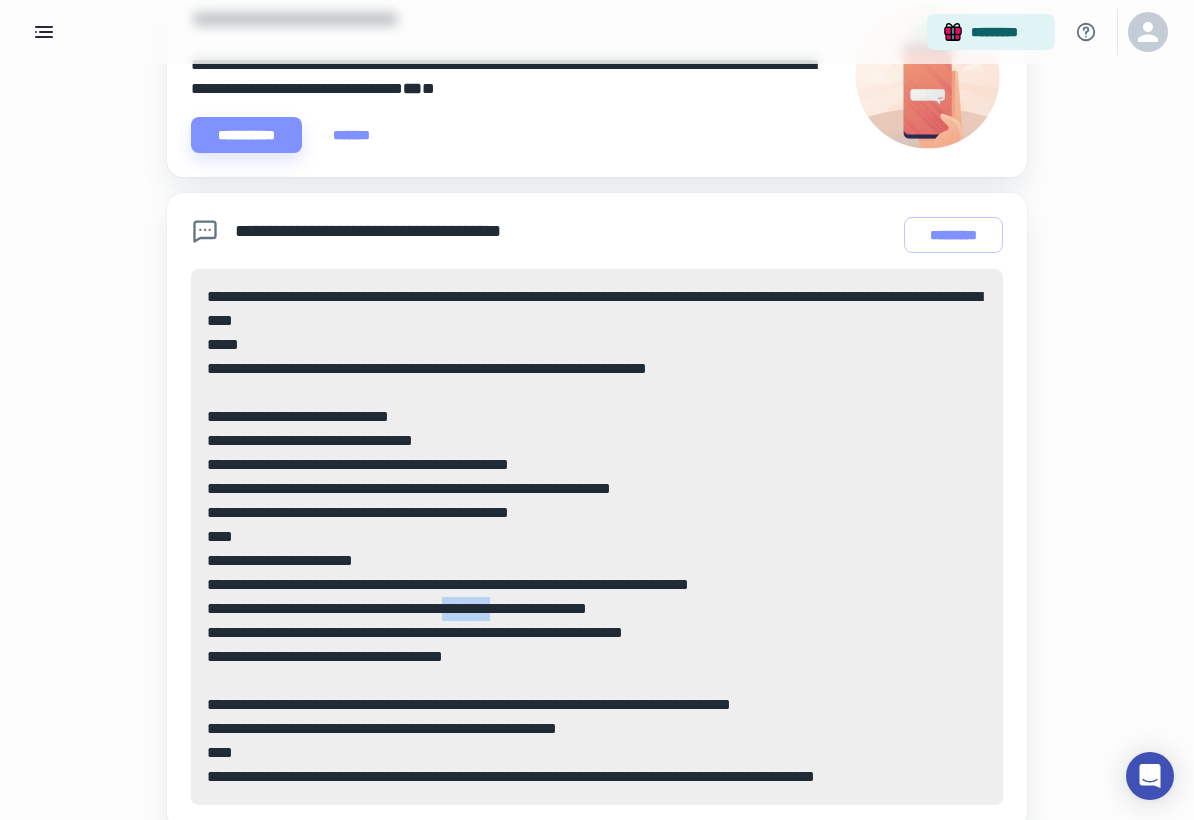 drag, startPoint x: 456, startPoint y: 606, endPoint x: 511, endPoint y: 613, distance: 55.443665 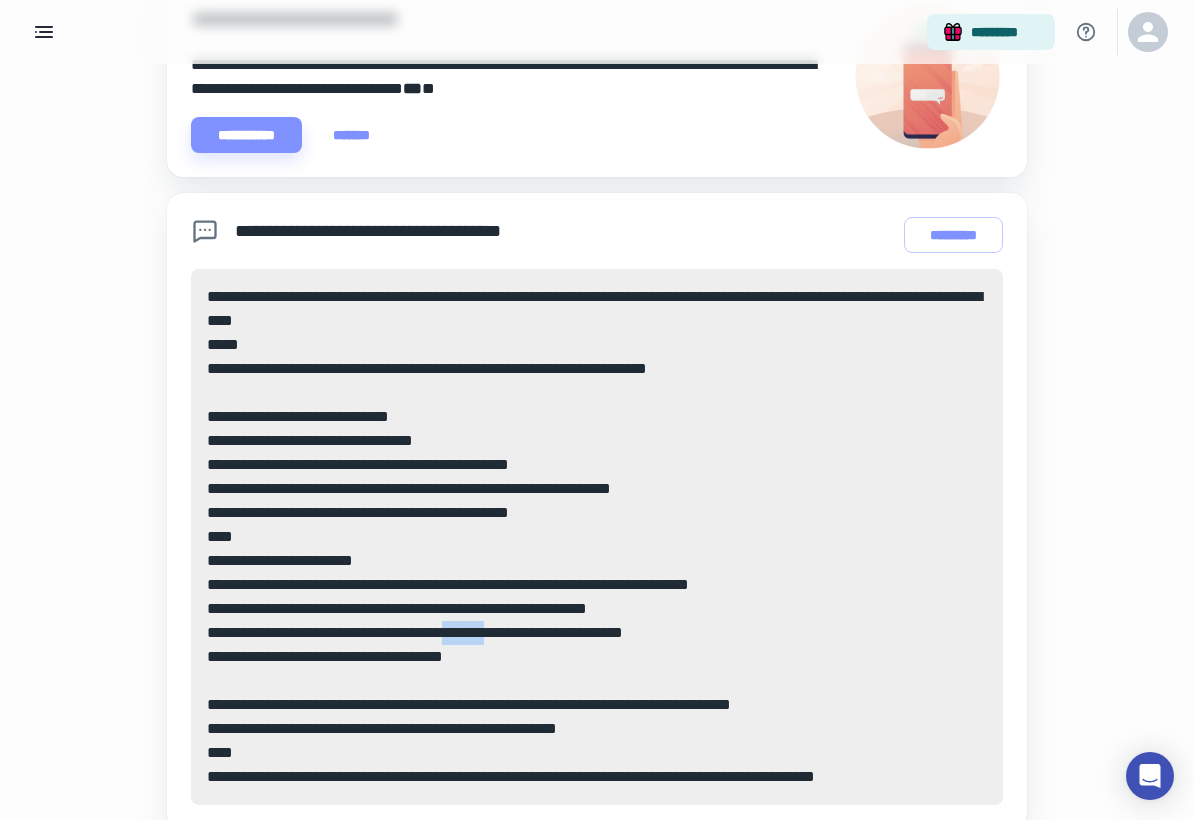 drag, startPoint x: 481, startPoint y: 636, endPoint x: 538, endPoint y: 635, distance: 57.00877 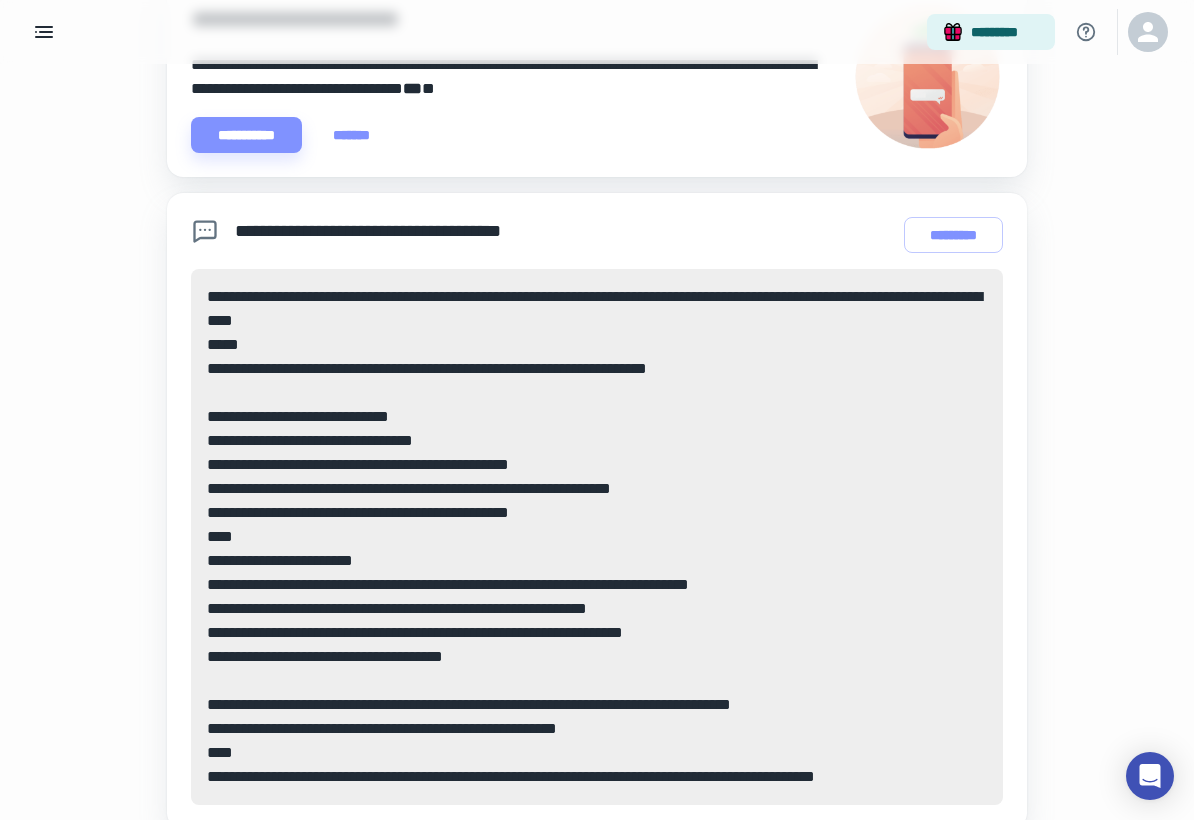 click on "**********" at bounding box center [597, 537] 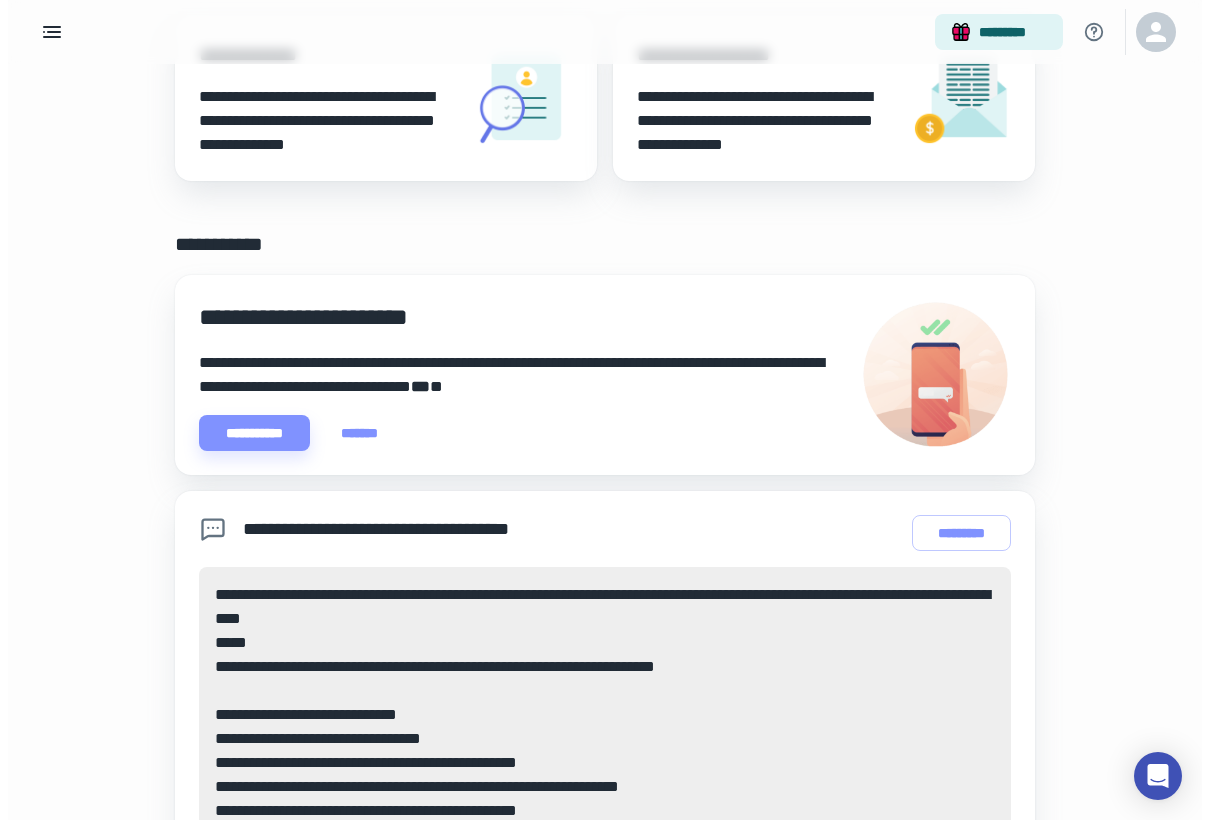 scroll, scrollTop: 0, scrollLeft: 0, axis: both 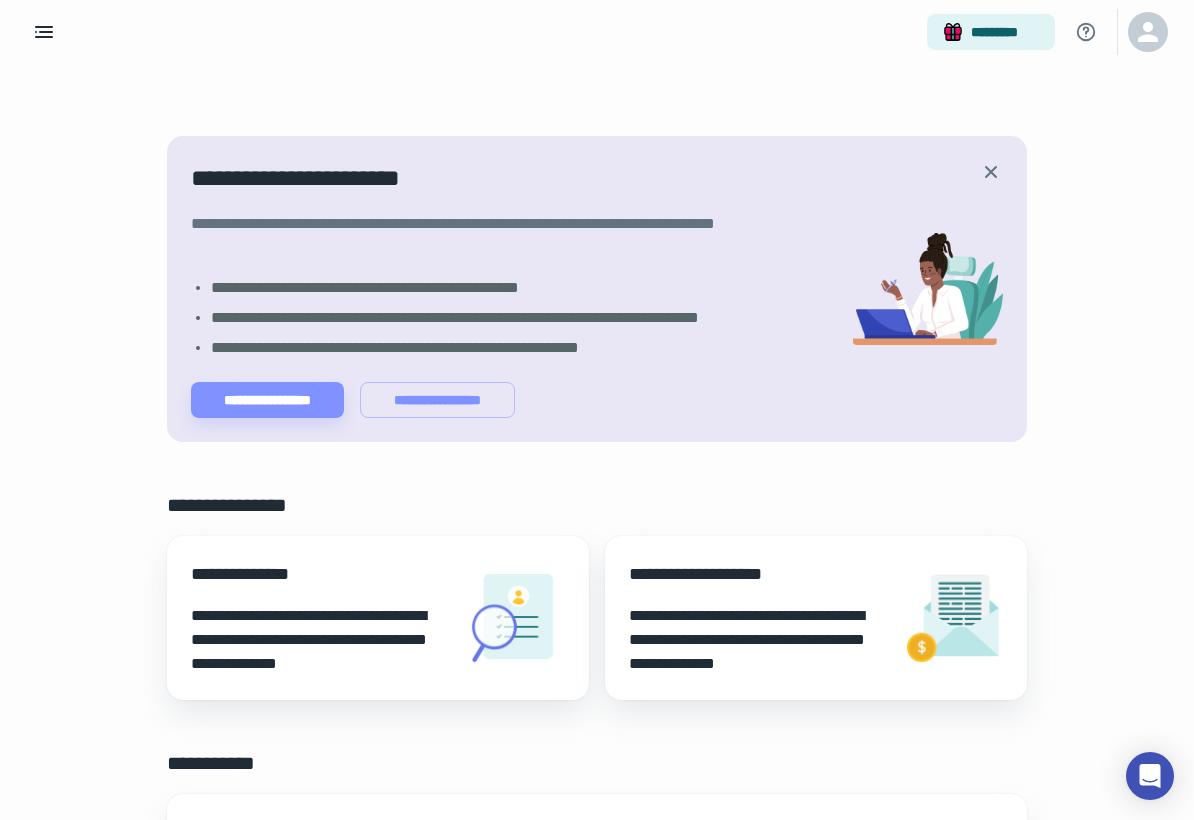 click on "**********" at bounding box center (758, 640) 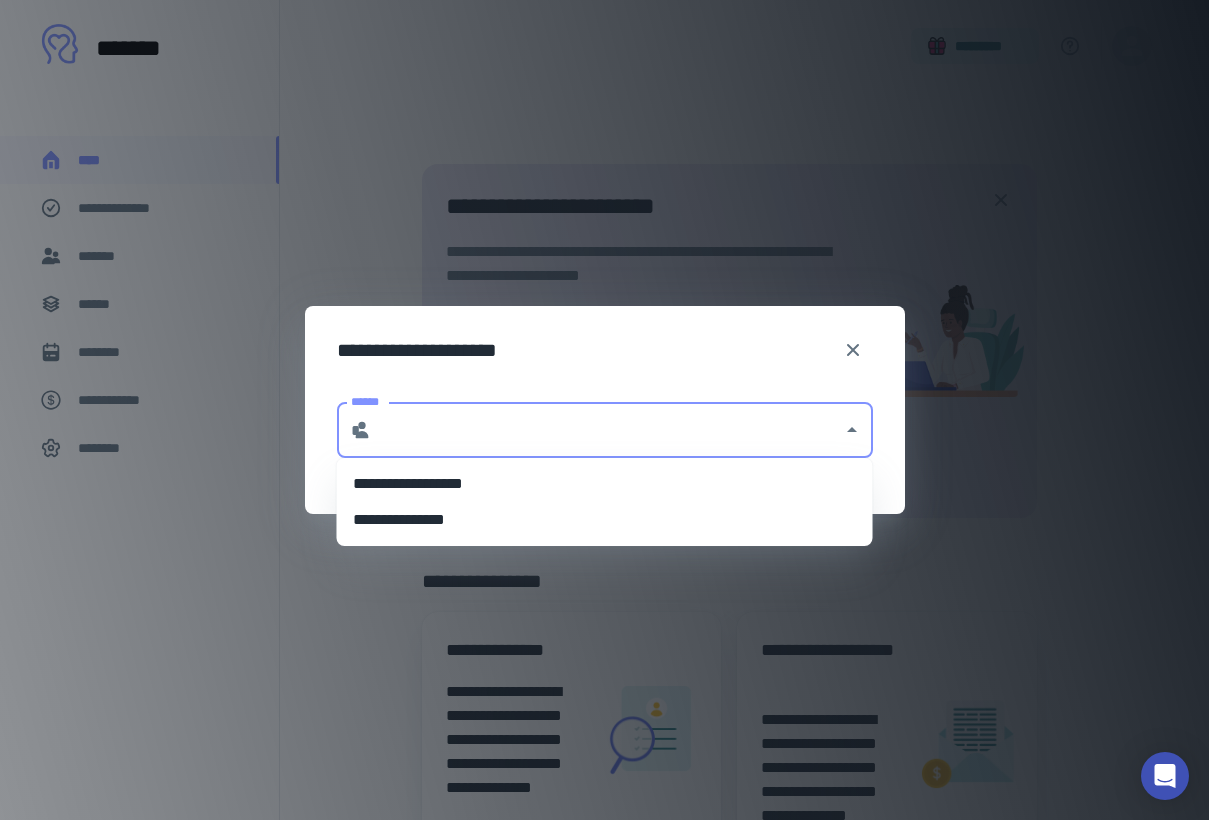 click on "******" at bounding box center [607, 430] 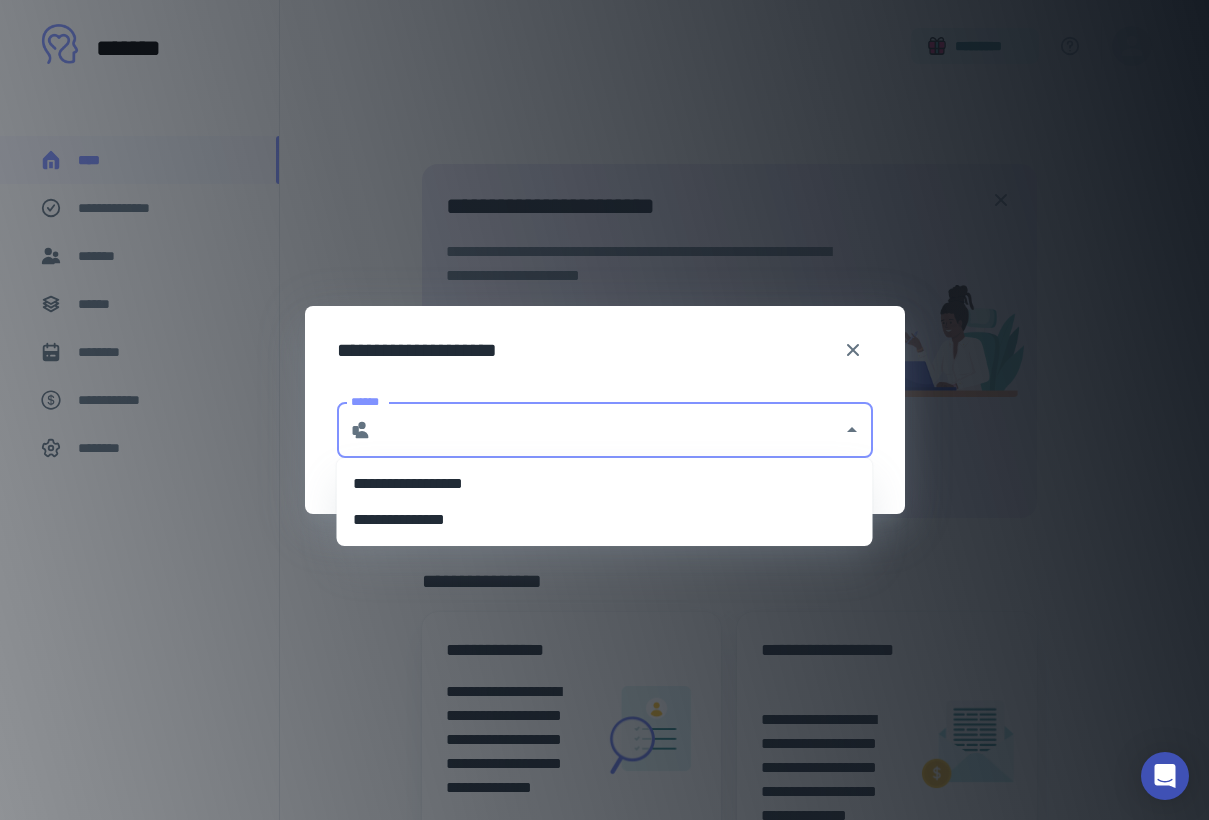 click on "**********" at bounding box center [605, 520] 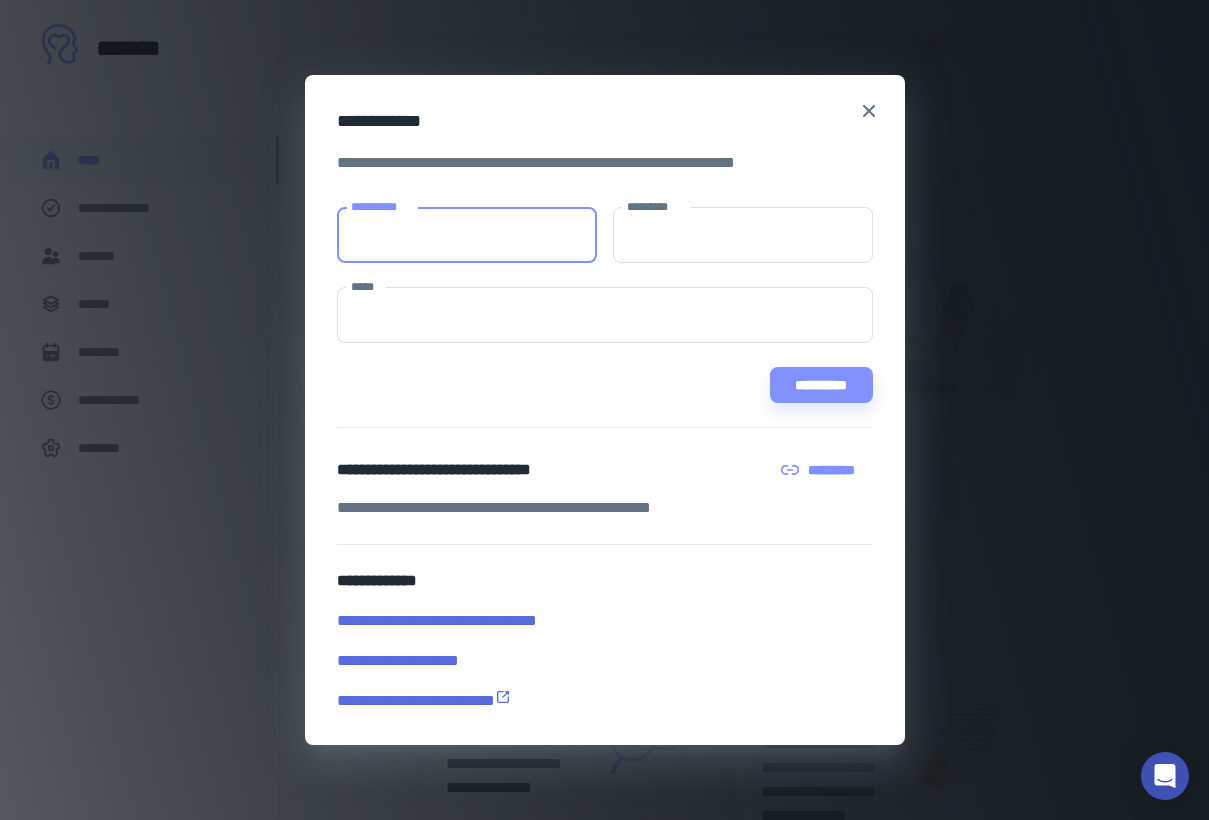 click on "**********" at bounding box center [605, 661] 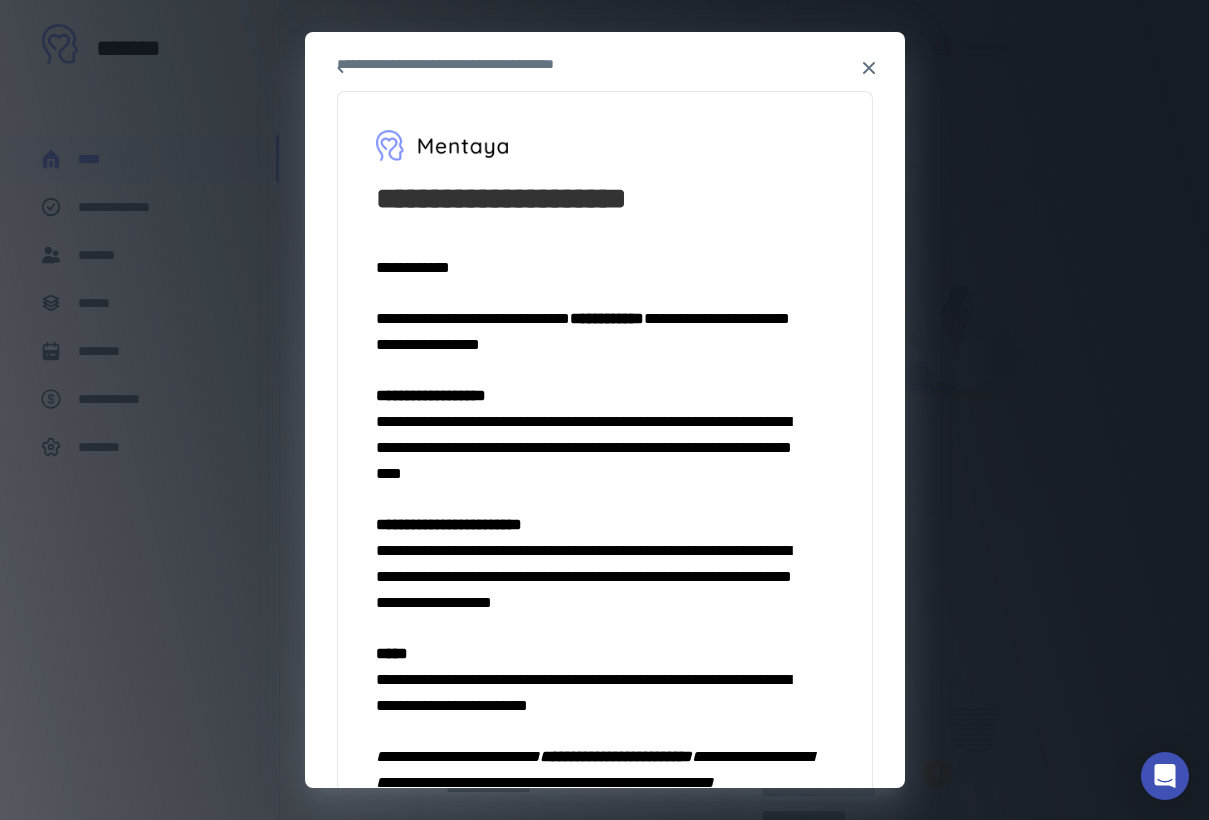 scroll, scrollTop: 111, scrollLeft: 0, axis: vertical 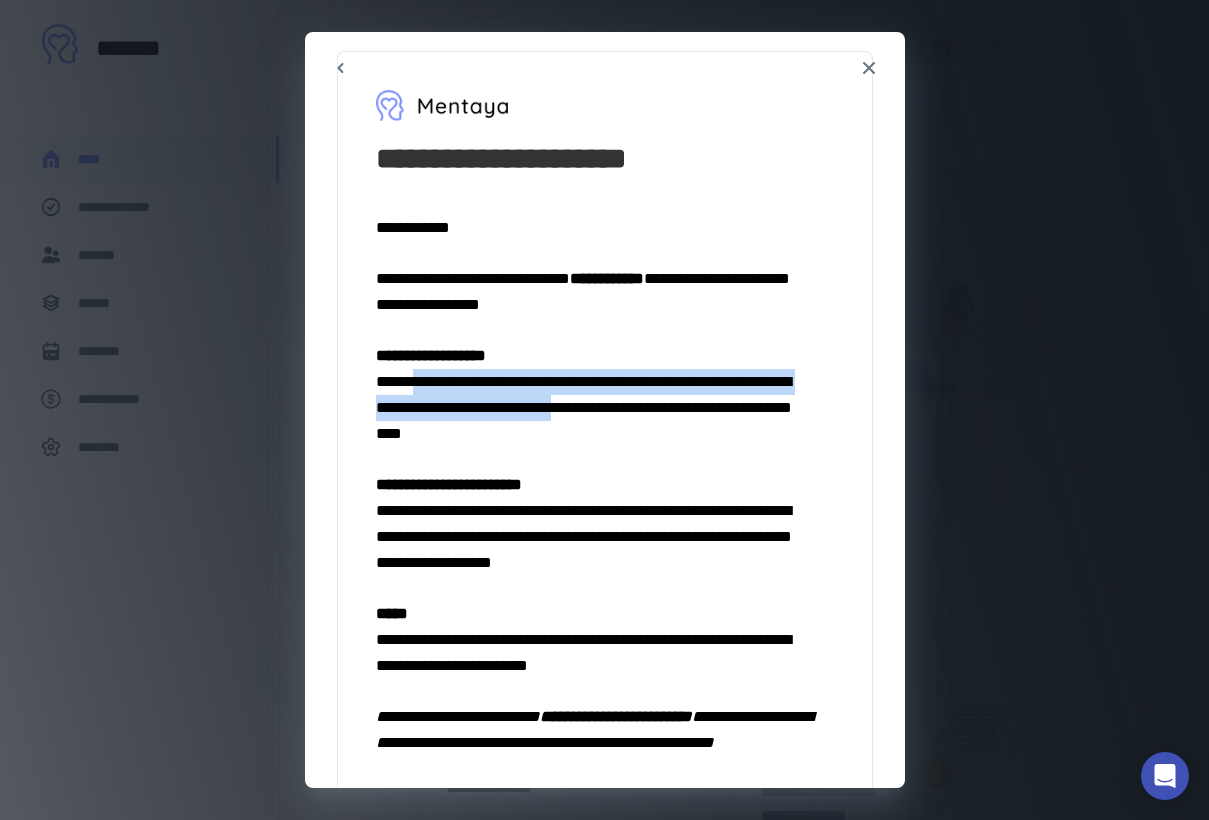 drag, startPoint x: 427, startPoint y: 384, endPoint x: 644, endPoint y: 405, distance: 218.01376 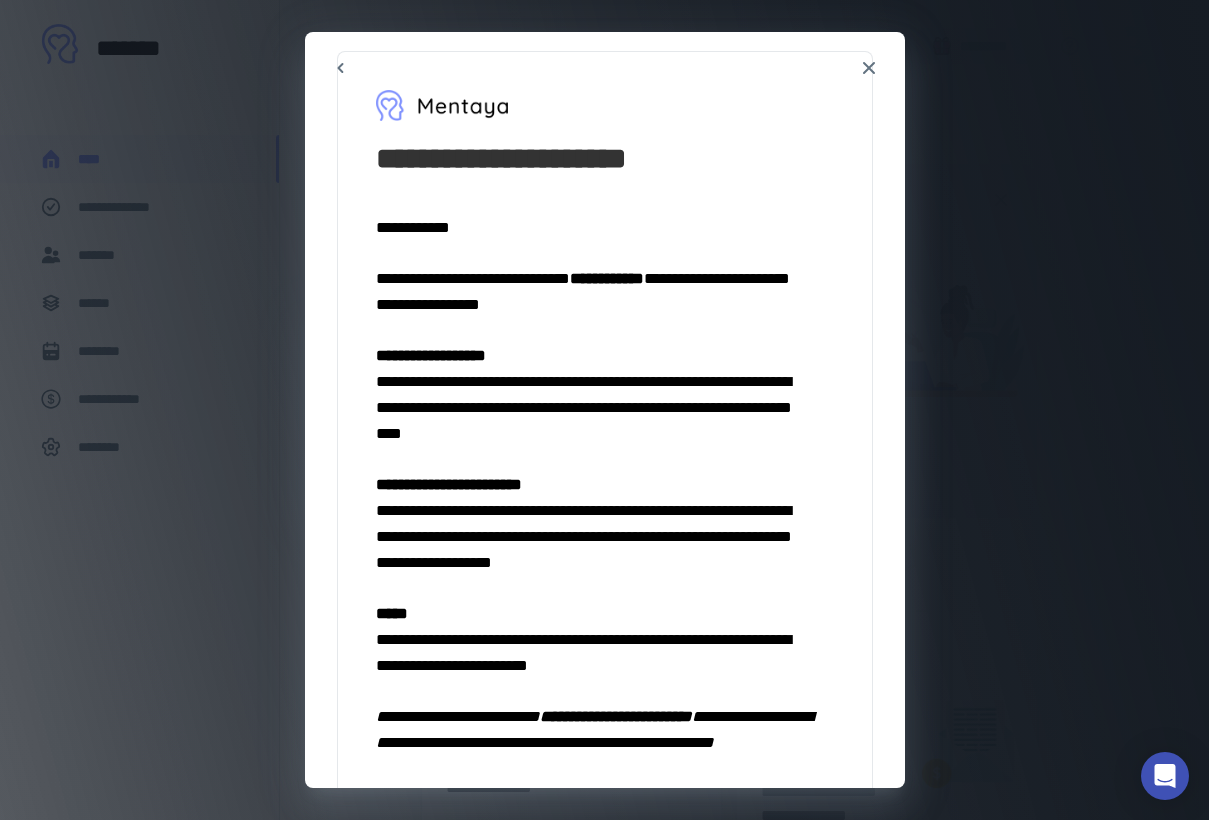 drag, startPoint x: 513, startPoint y: 436, endPoint x: 464, endPoint y: 447, distance: 50.219517 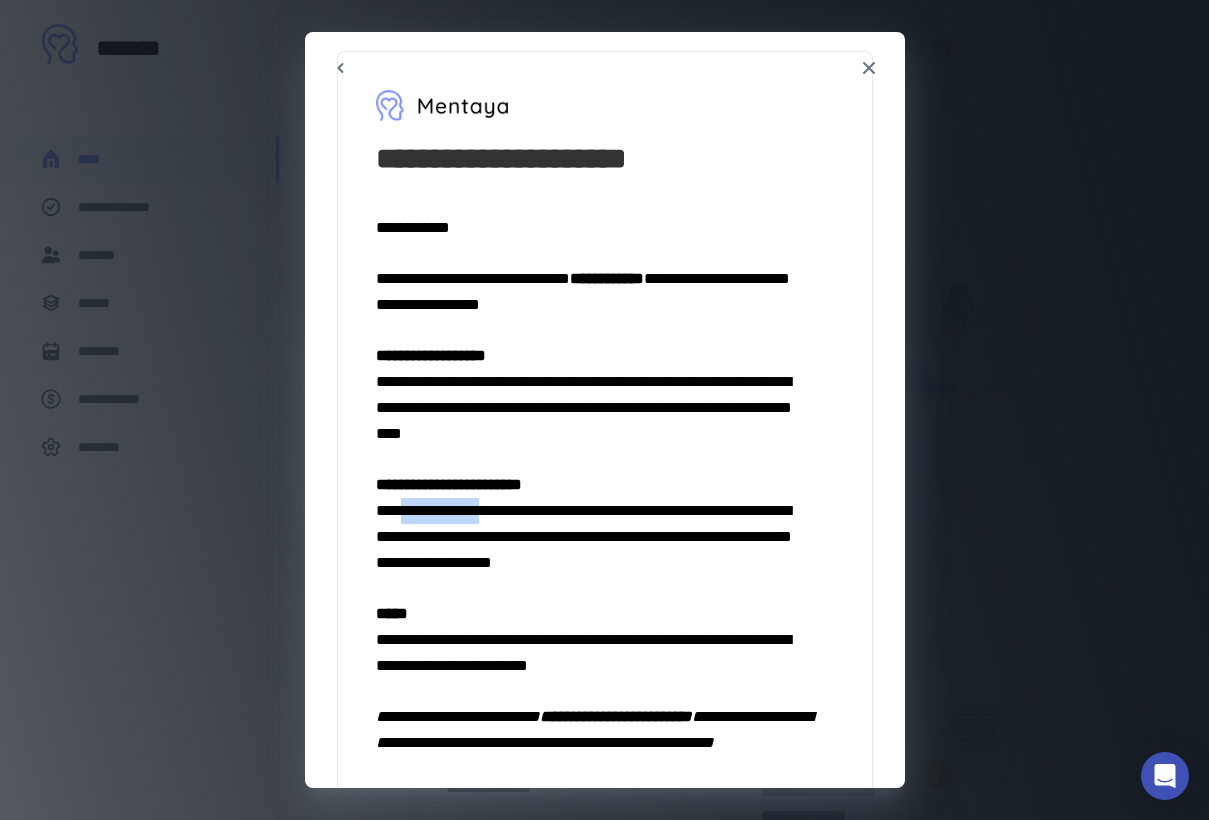 drag, startPoint x: 413, startPoint y: 509, endPoint x: 517, endPoint y: 510, distance: 104.00481 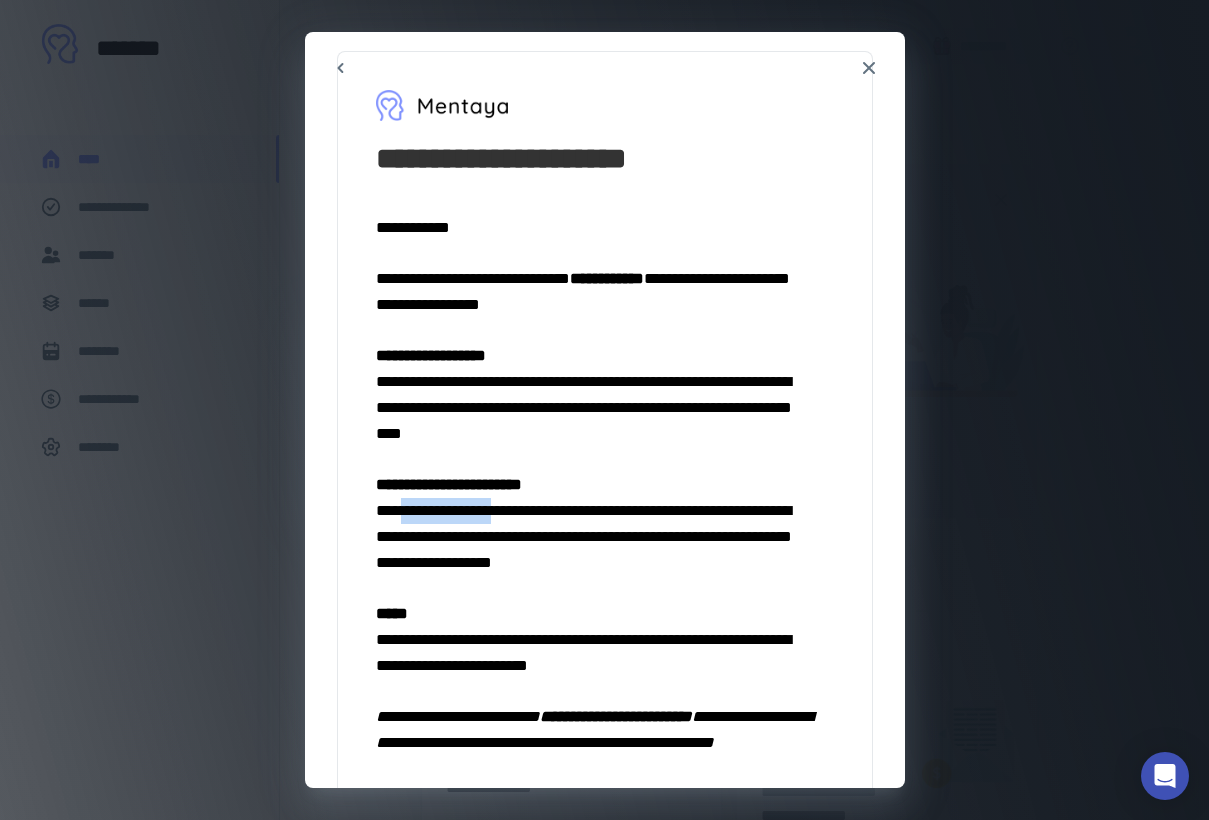 click on "[ADDRESS]" at bounding box center [584, 536] 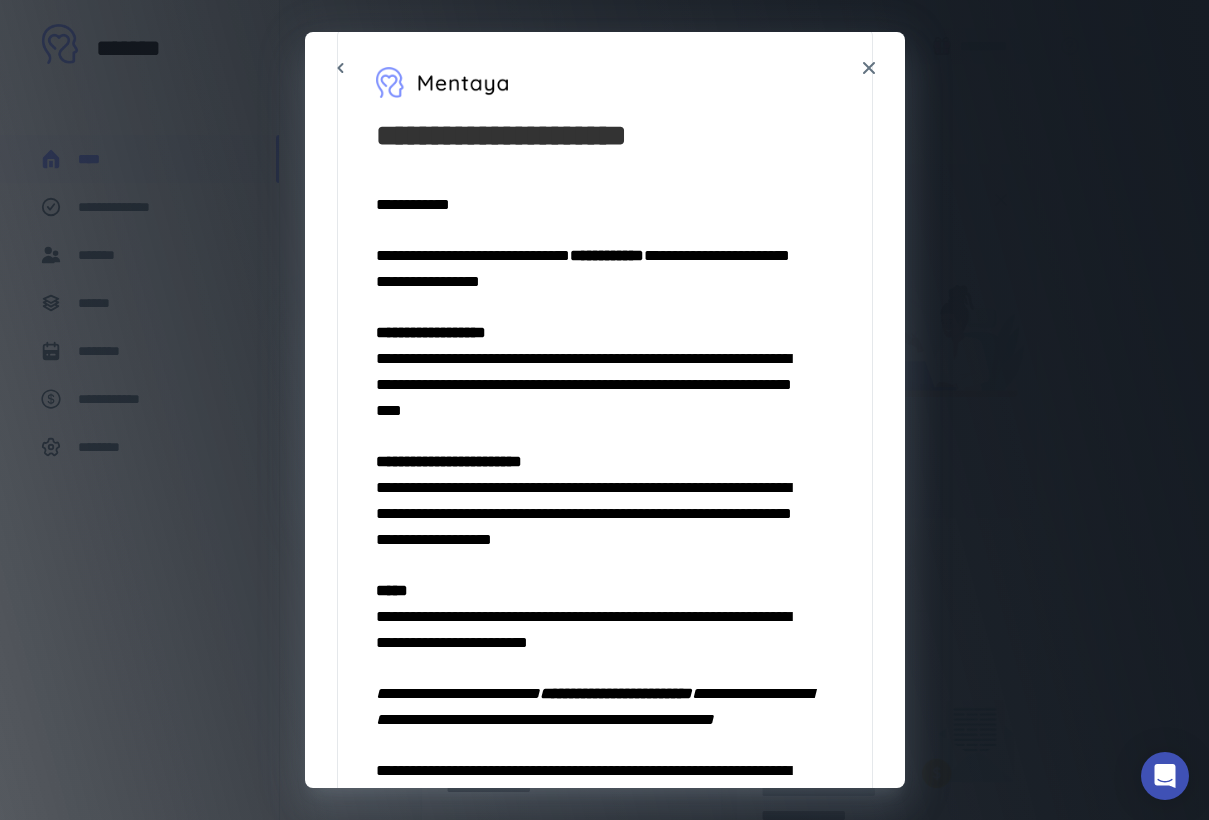scroll, scrollTop: 237, scrollLeft: 0, axis: vertical 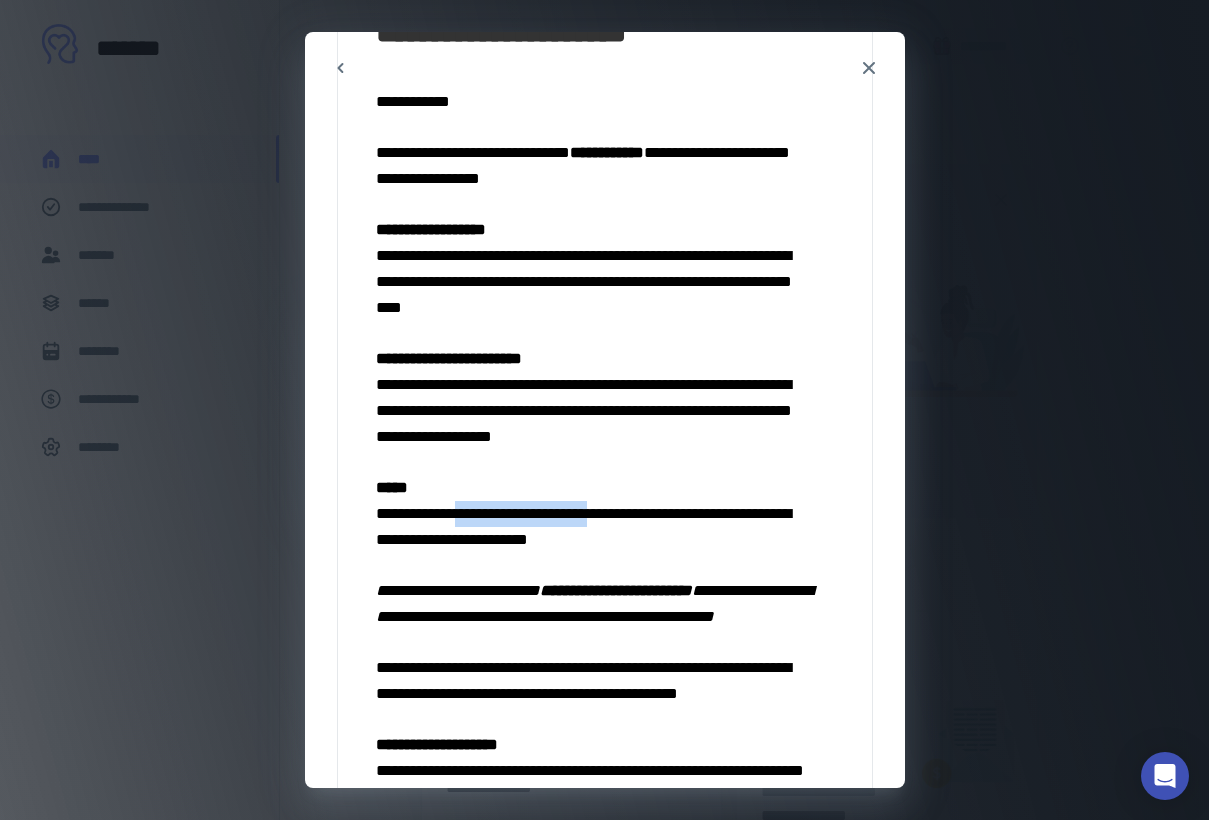 drag, startPoint x: 470, startPoint y: 518, endPoint x: 628, endPoint y: 520, distance: 158.01266 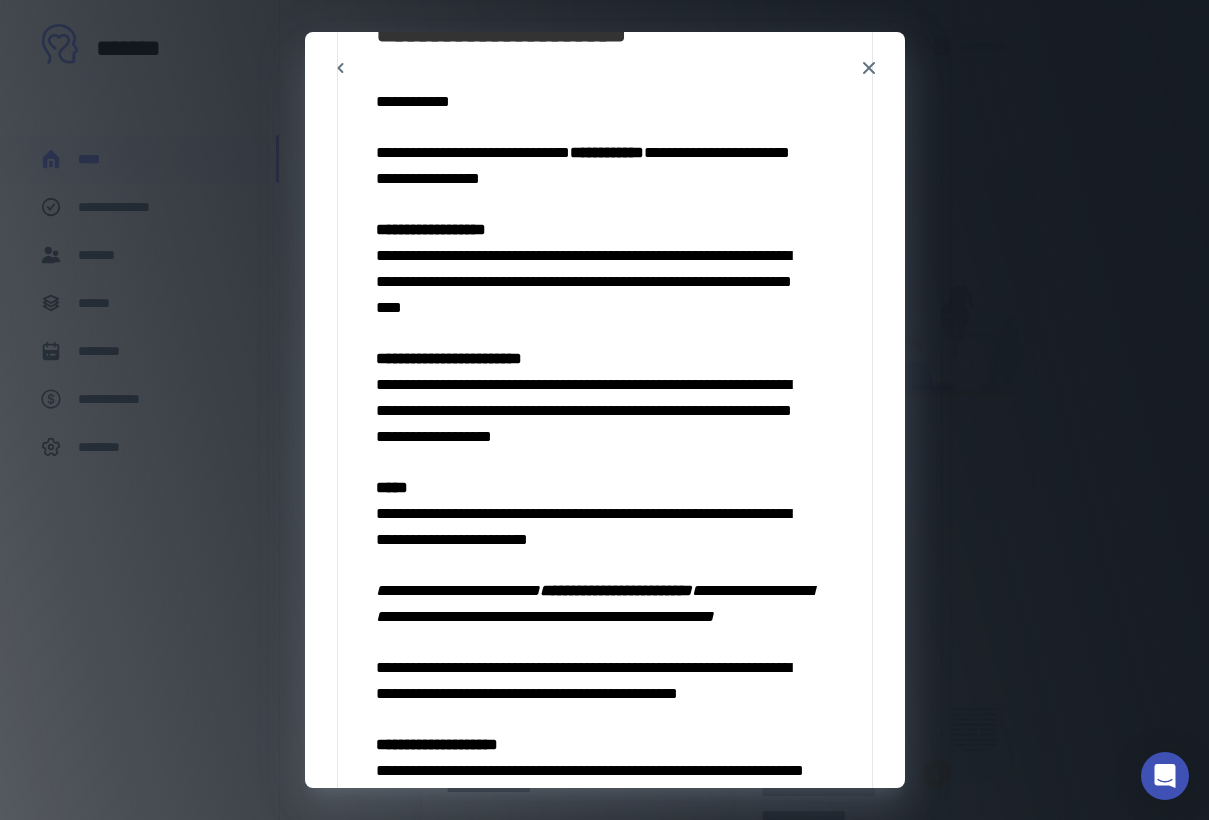 click on "**********" at bounding box center (583, 526) 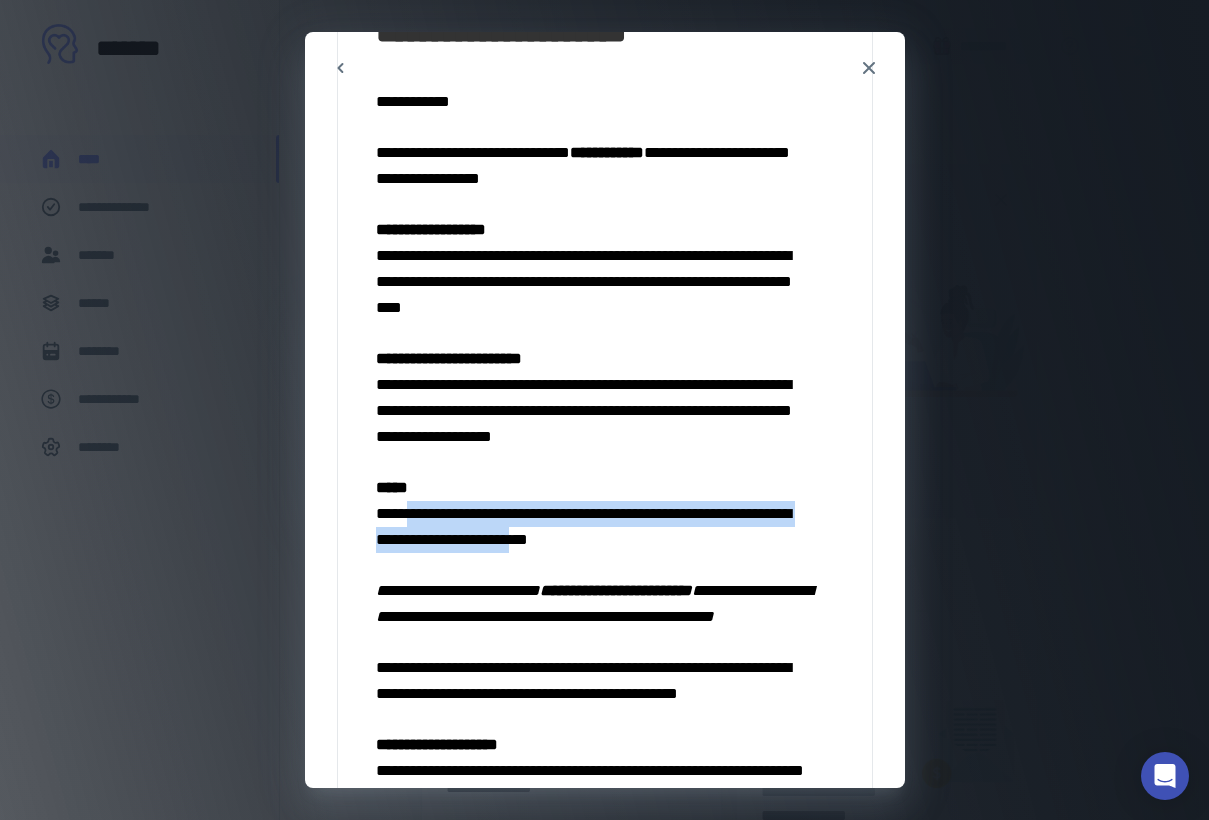 drag, startPoint x: 594, startPoint y: 543, endPoint x: 414, endPoint y: 517, distance: 181.86809 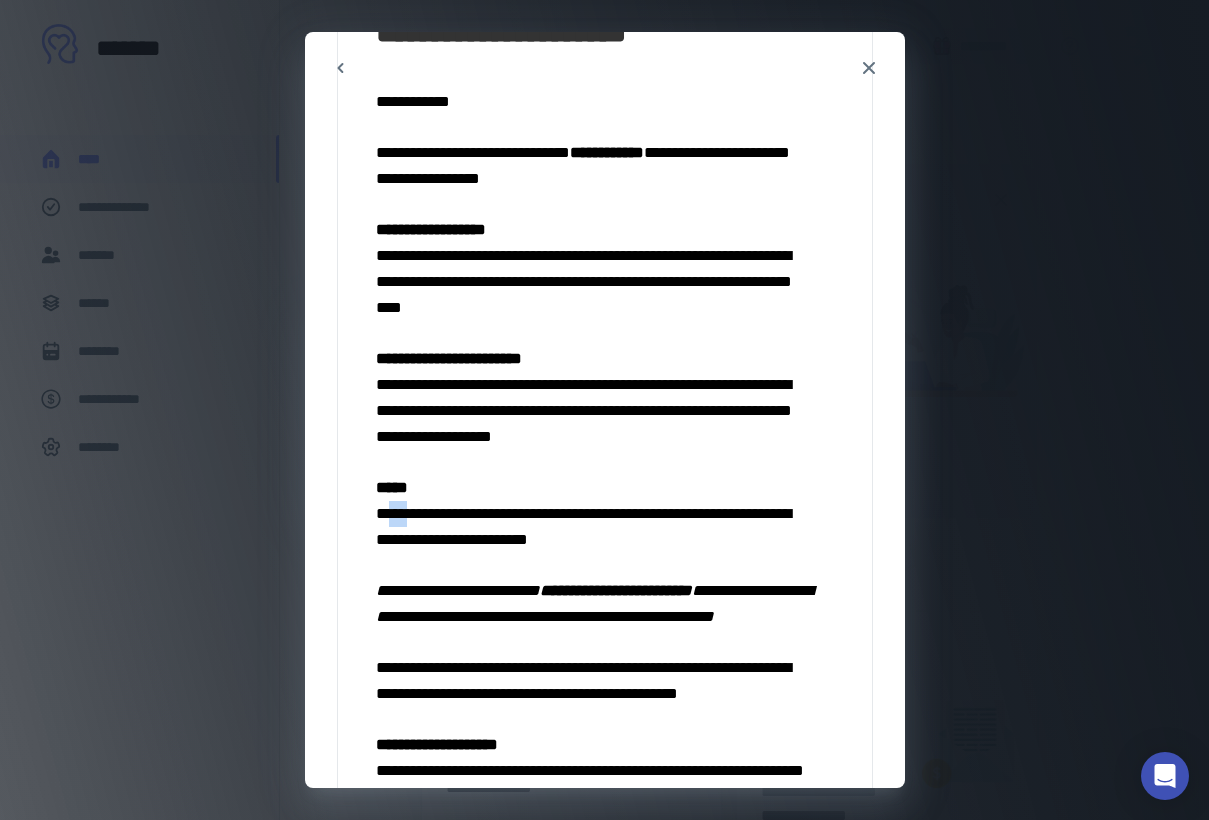 drag, startPoint x: 414, startPoint y: 517, endPoint x: 392, endPoint y: 511, distance: 22.803509 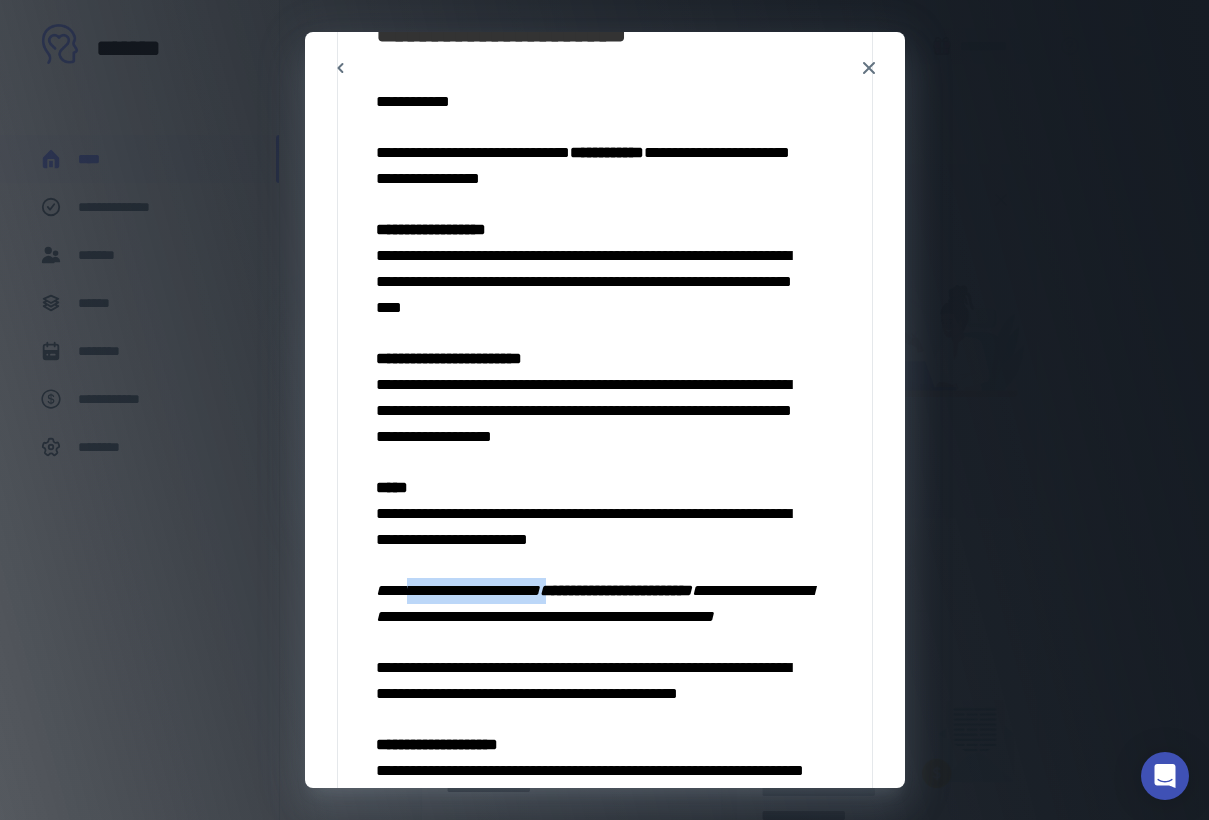 drag, startPoint x: 422, startPoint y: 597, endPoint x: 588, endPoint y: 596, distance: 166.003 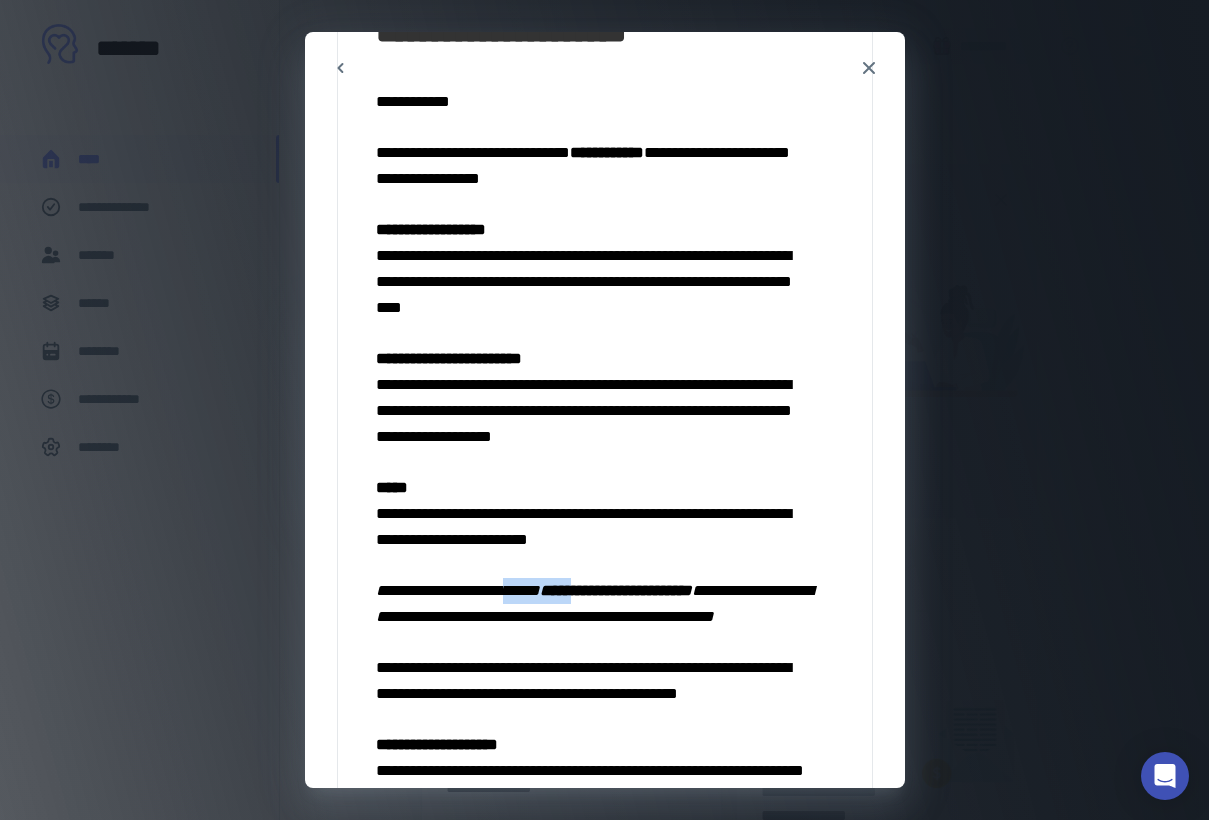 drag, startPoint x: 549, startPoint y: 592, endPoint x: 626, endPoint y: 593, distance: 77.00649 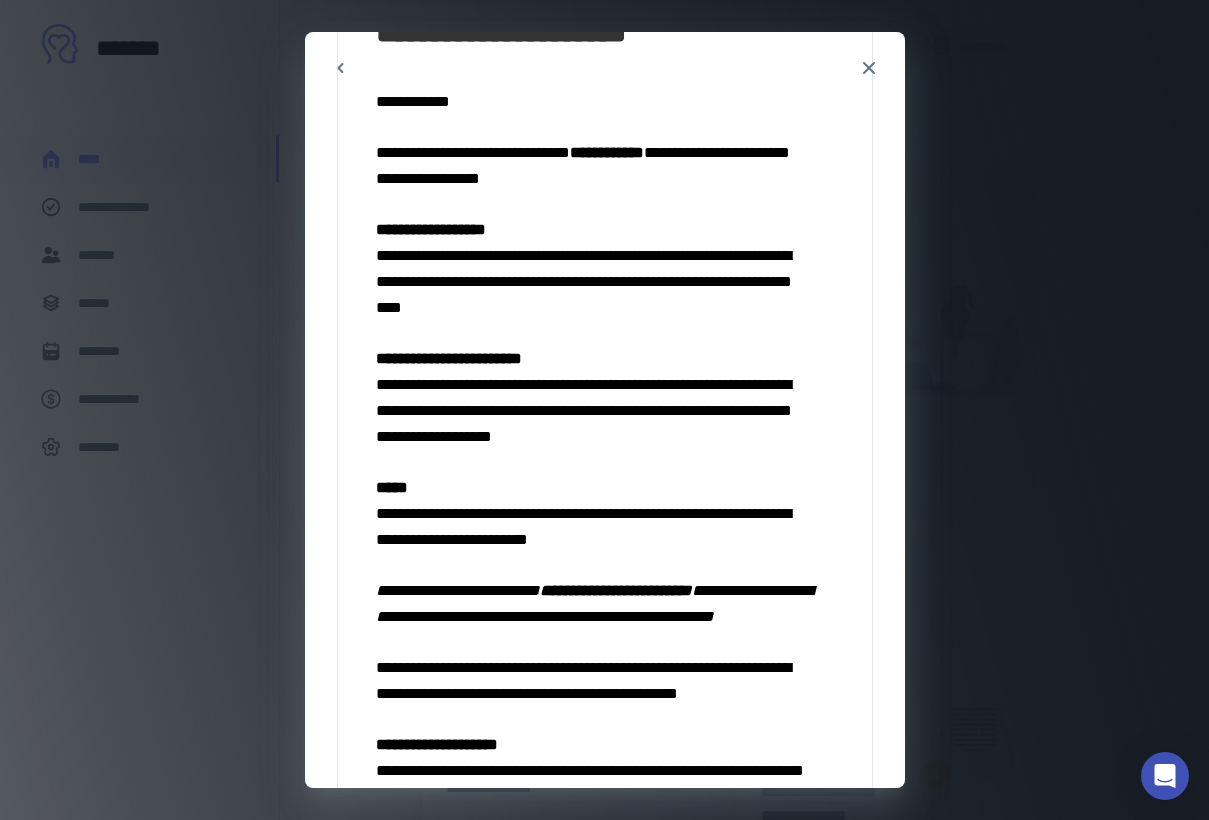click on "**********" at bounding box center (616, 590) 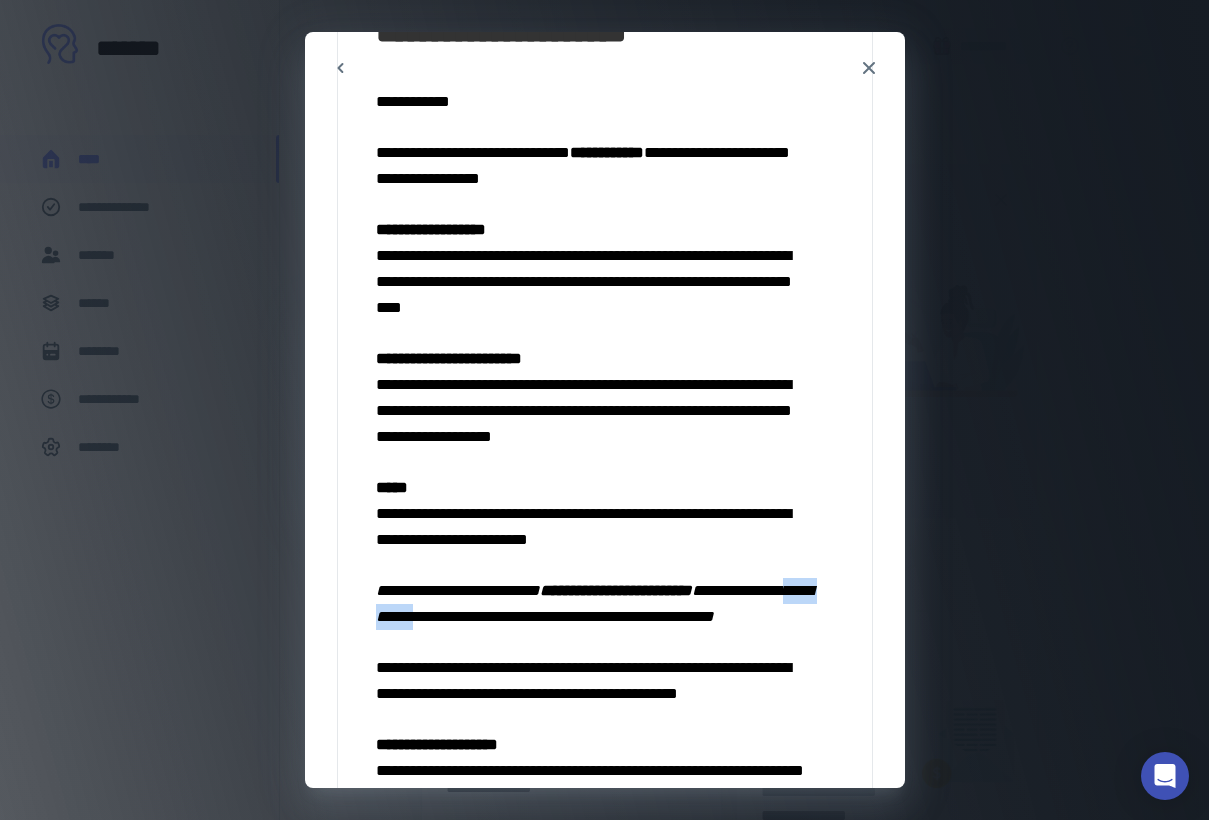 drag, startPoint x: 489, startPoint y: 614, endPoint x: 601, endPoint y: 615, distance: 112.00446 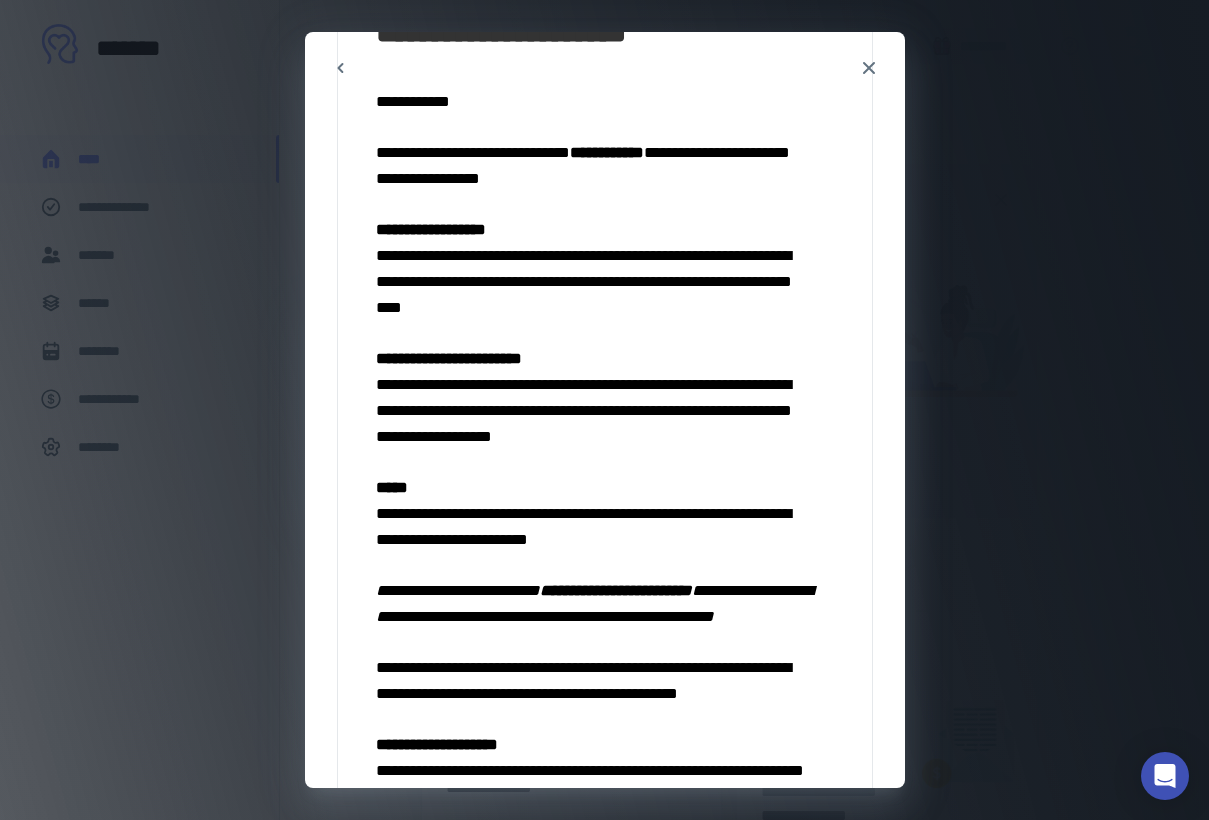click on "**********" at bounding box center [594, 603] 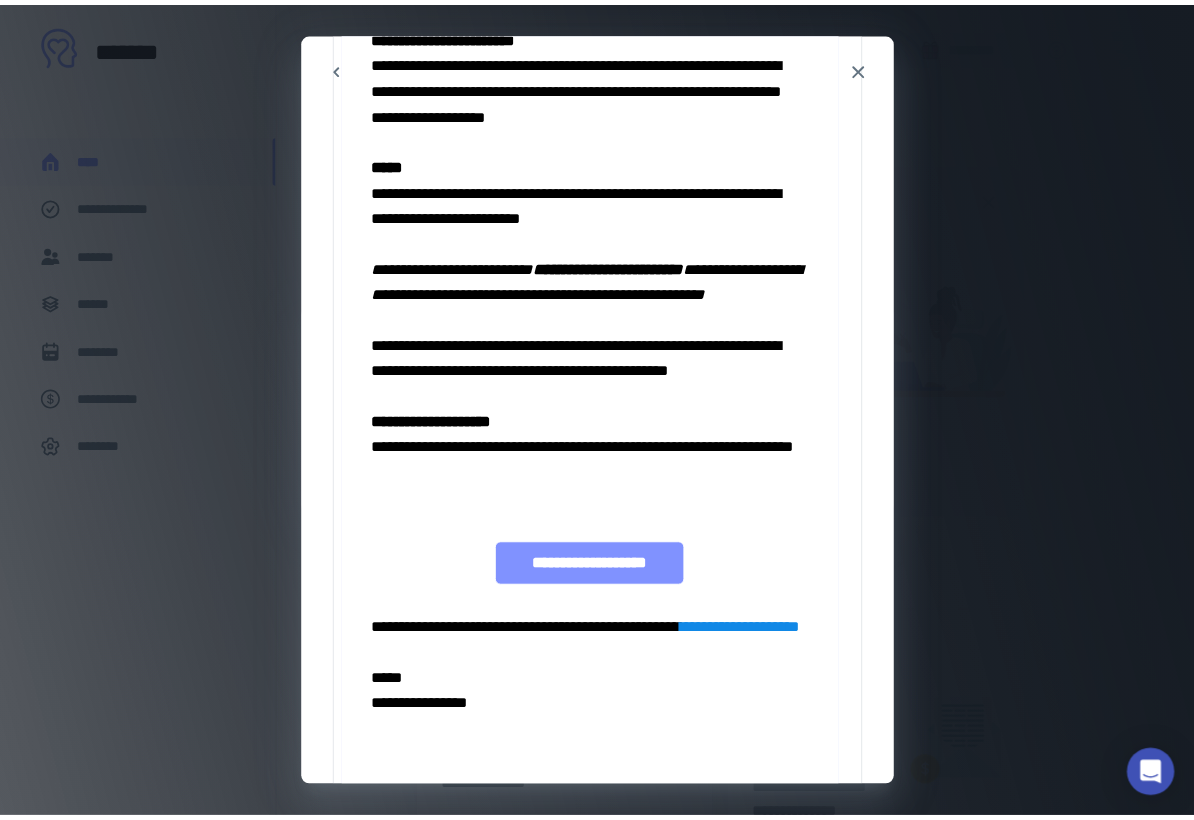 scroll, scrollTop: 701, scrollLeft: 0, axis: vertical 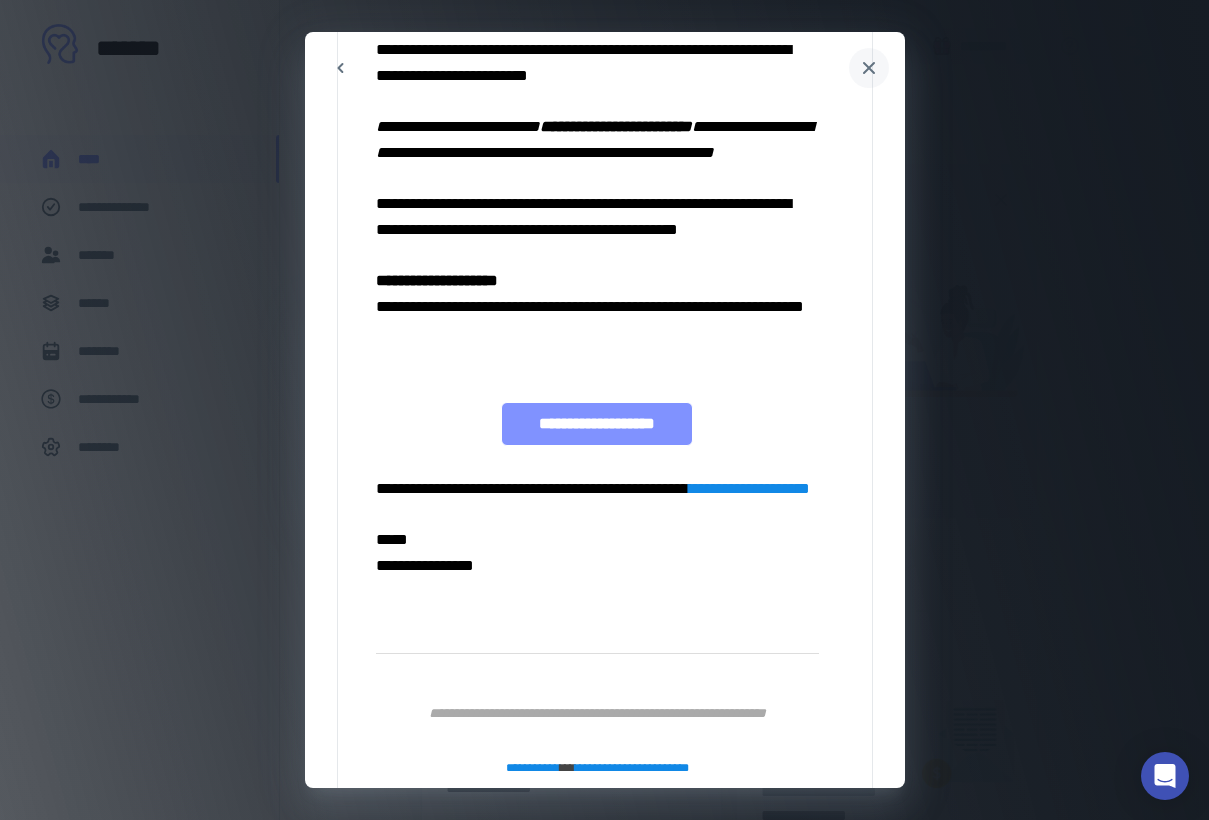 click 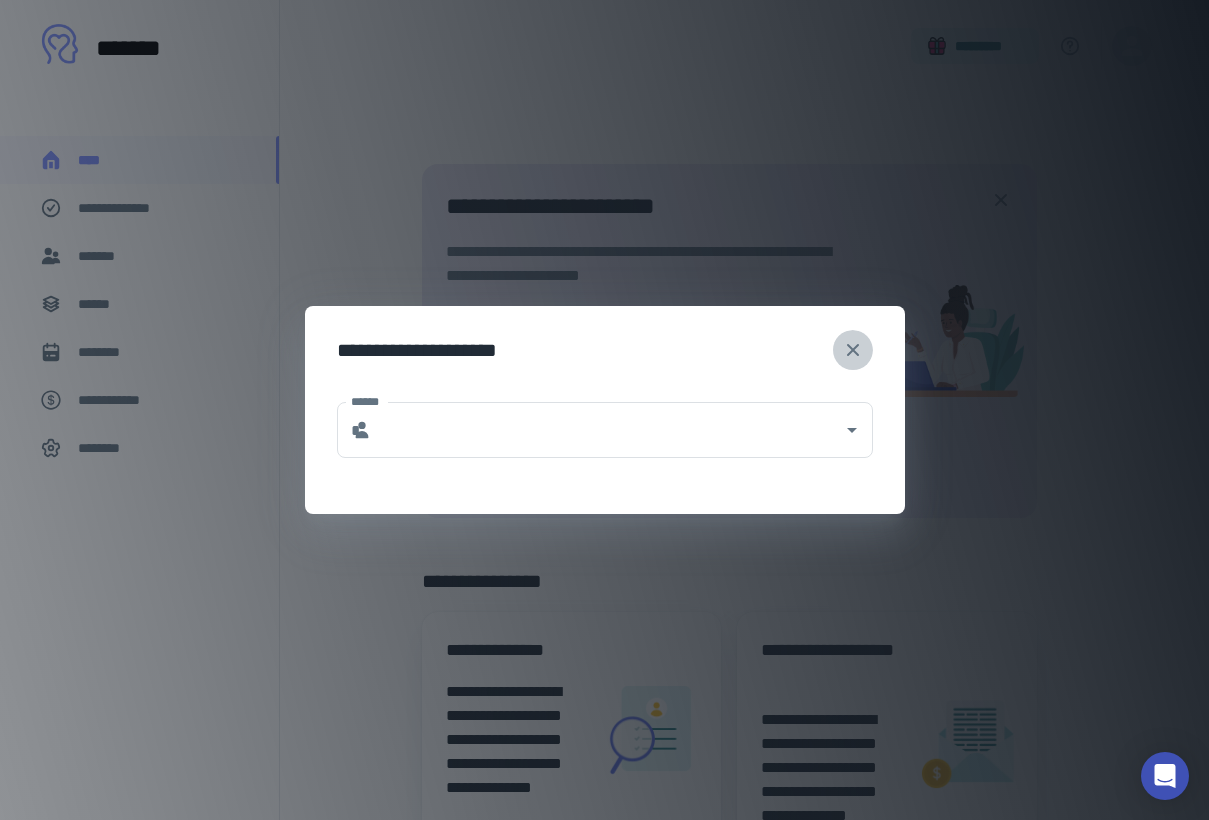 click 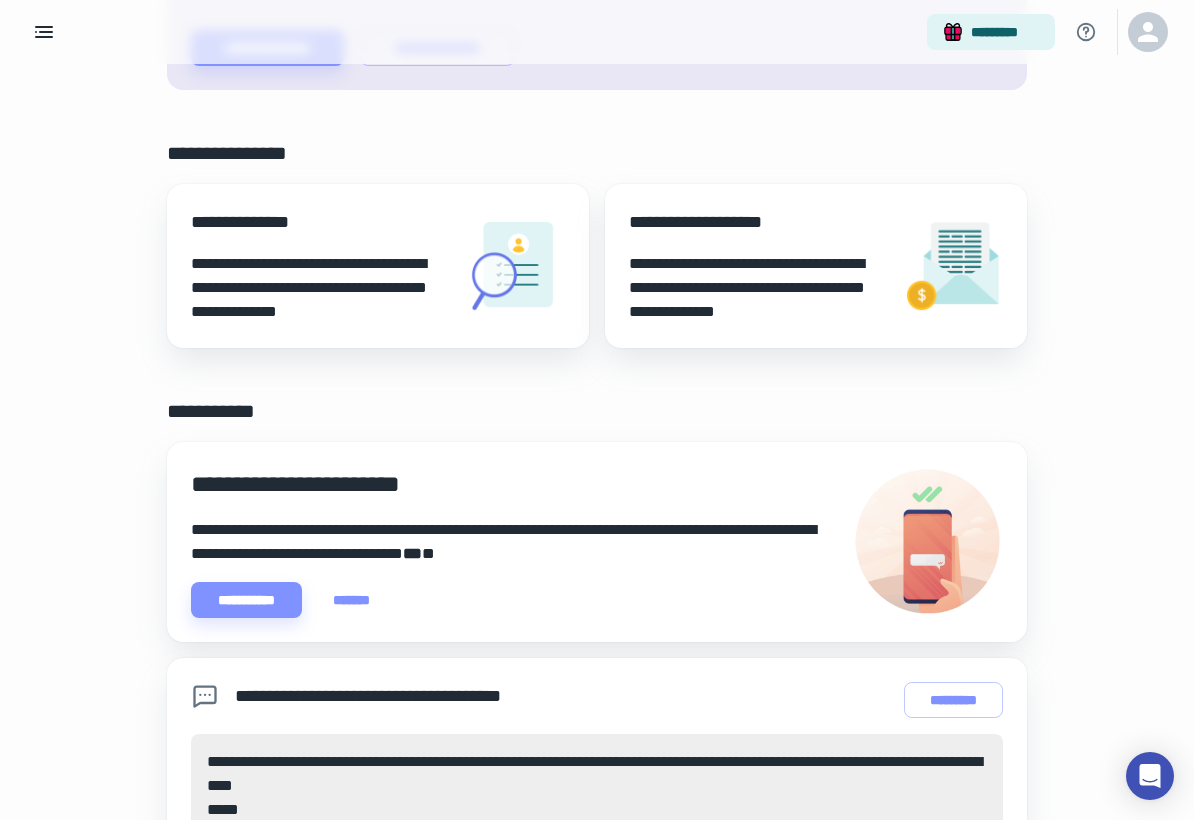 scroll, scrollTop: 182, scrollLeft: 0, axis: vertical 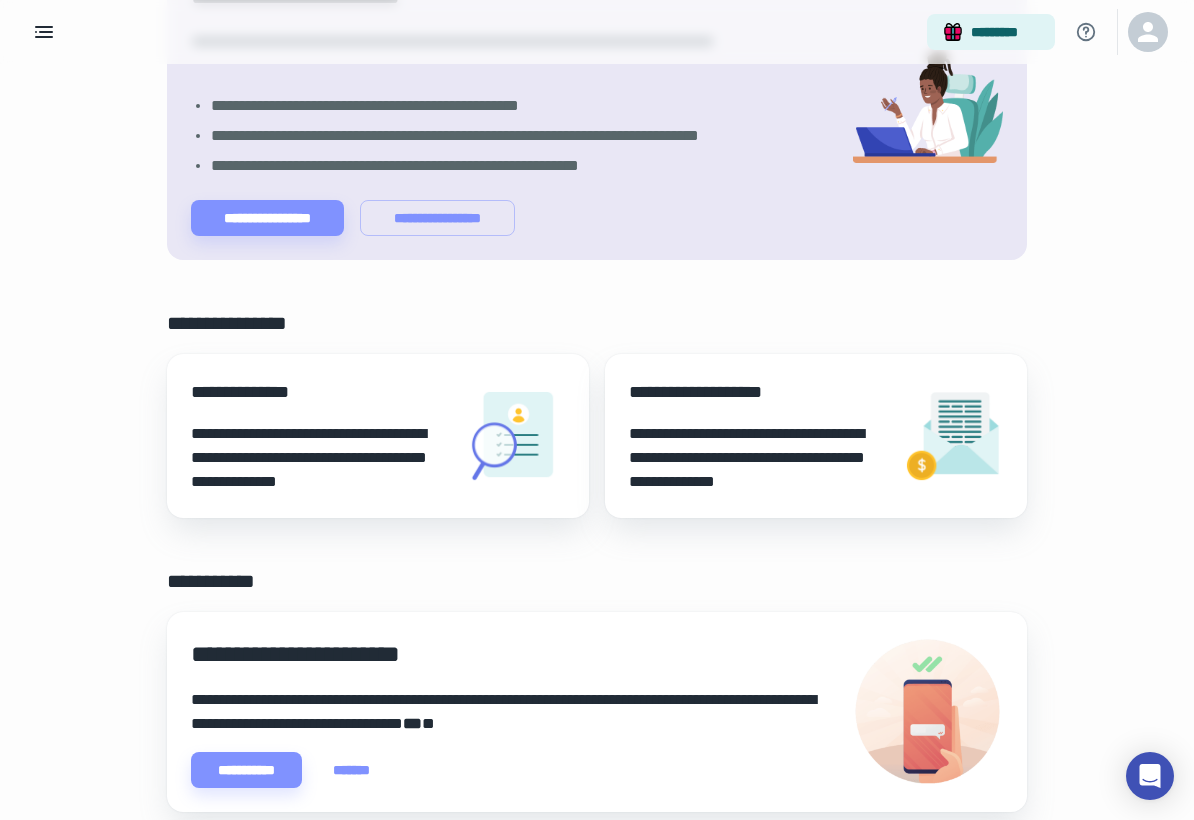 click on "**********" at bounding box center (758, 458) 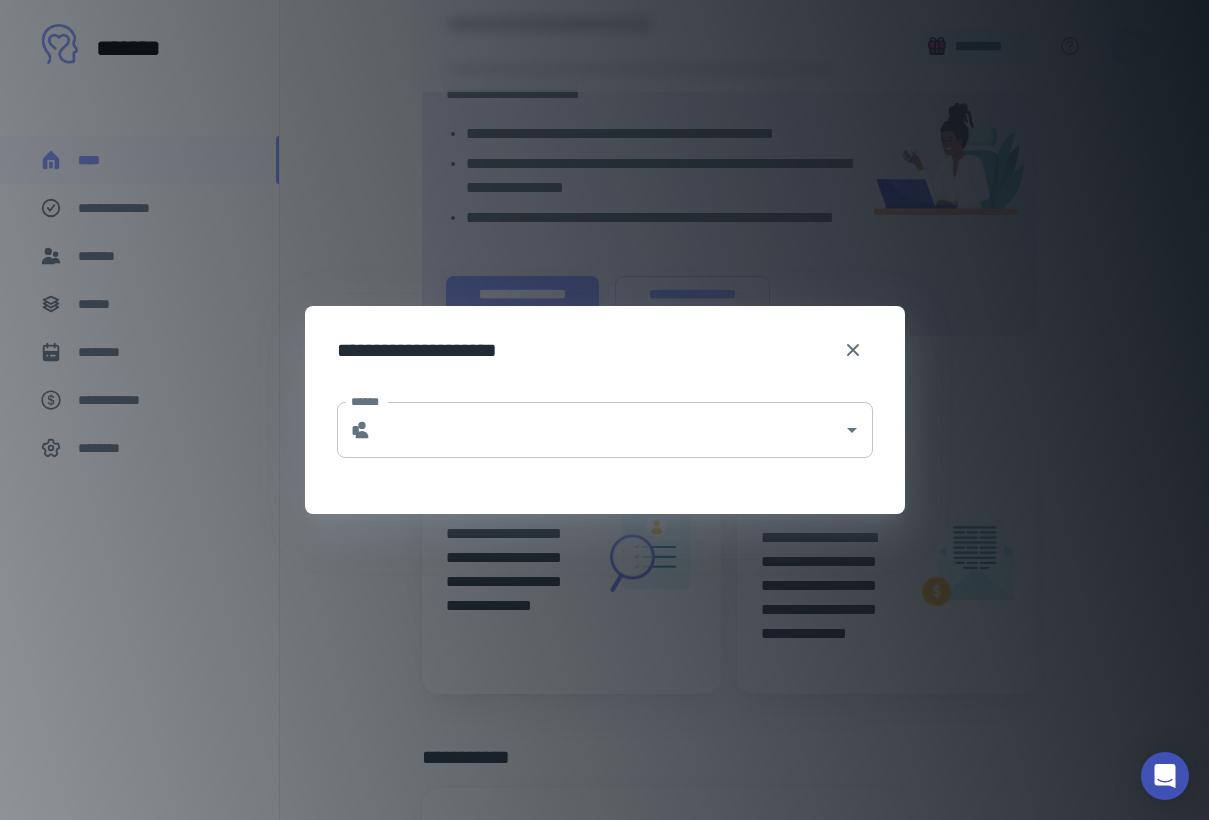 click on "******" at bounding box center (607, 430) 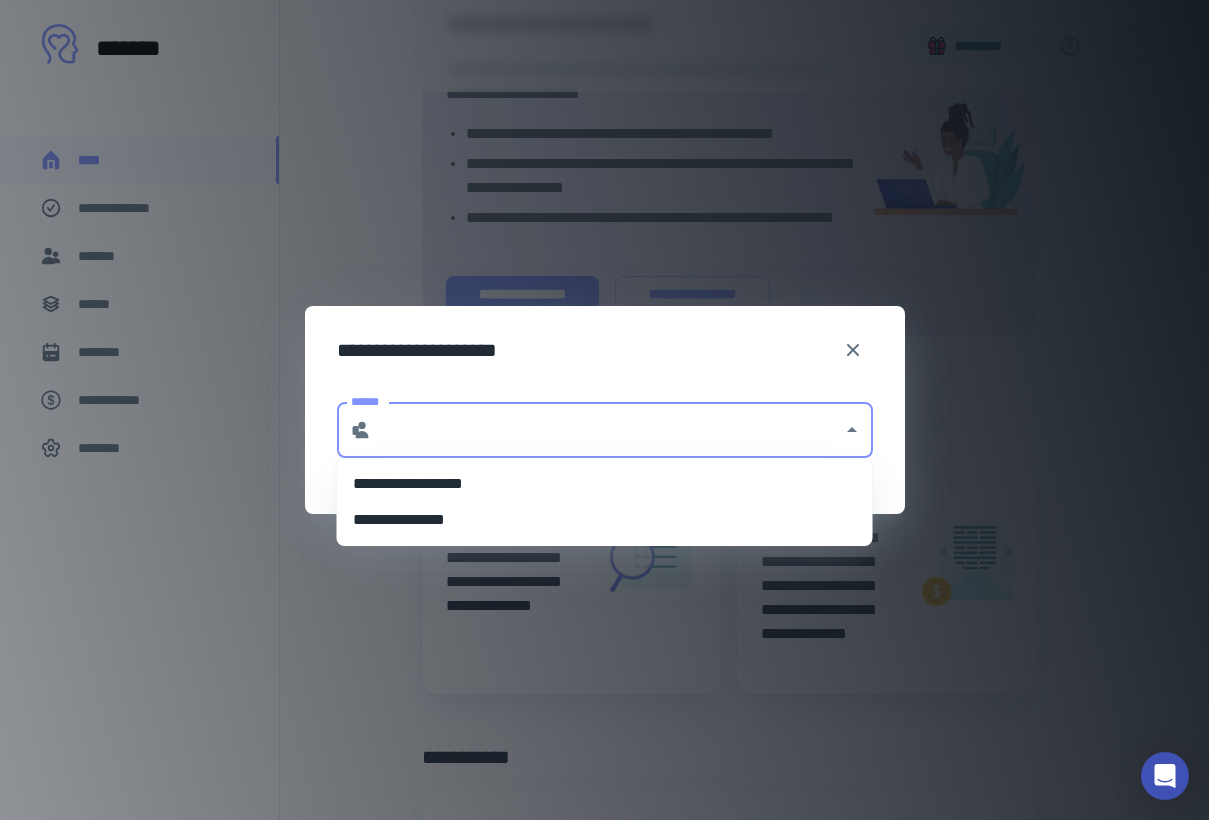 click on "**********" at bounding box center [605, 520] 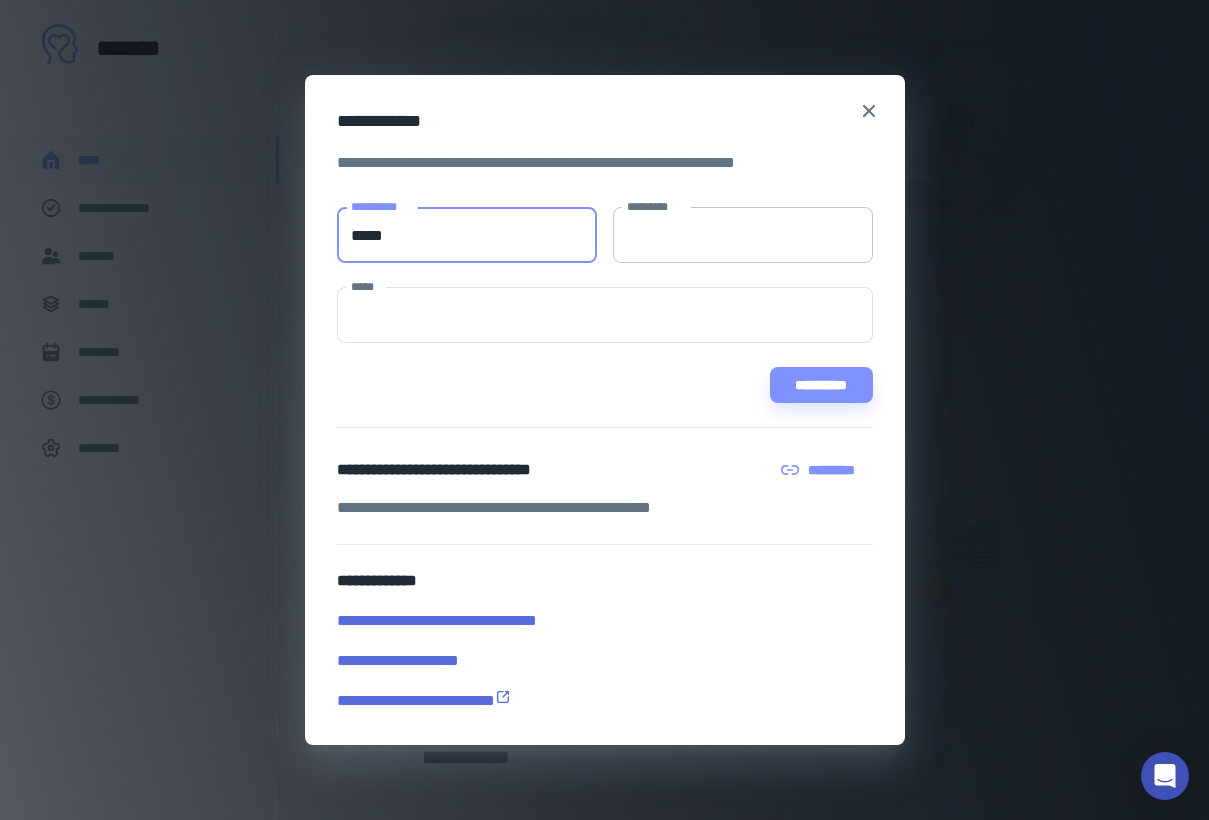 type on "*****" 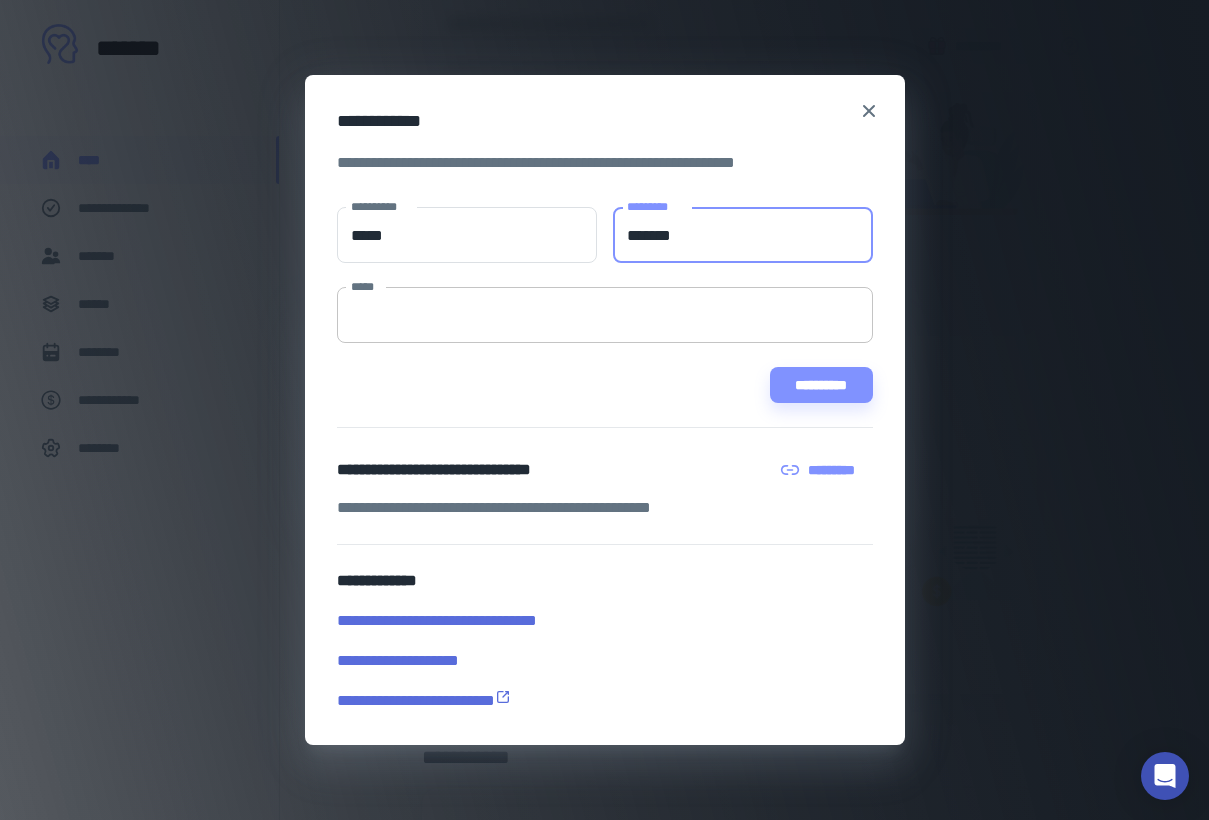 type on "******" 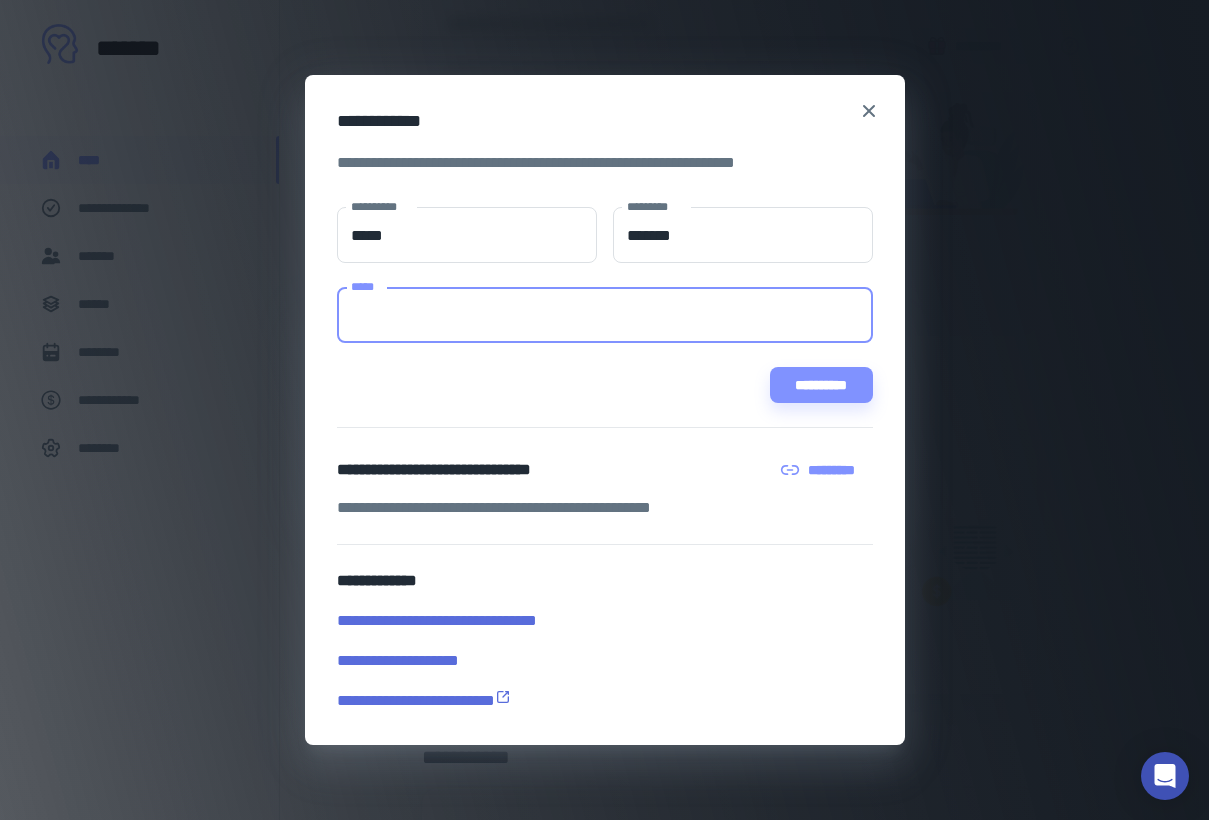 click on "*****" at bounding box center [605, 315] 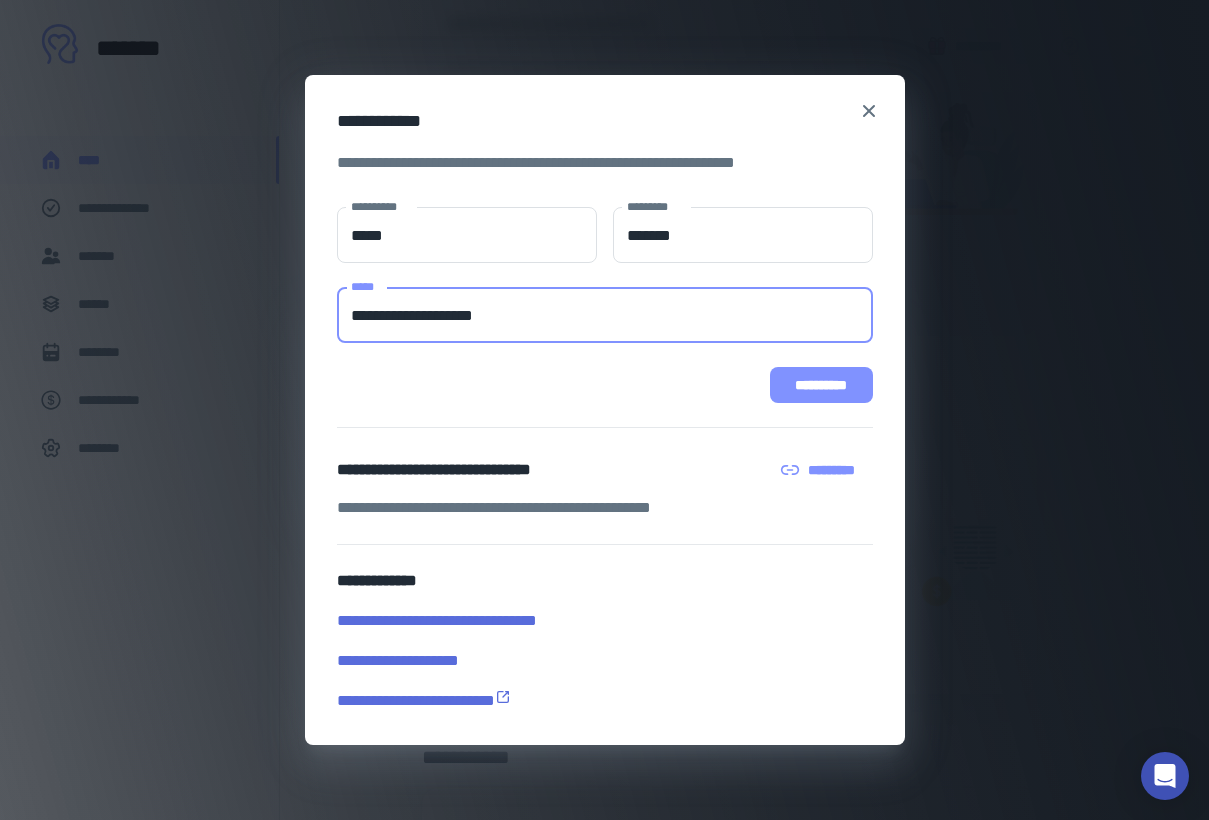 type on "**********" 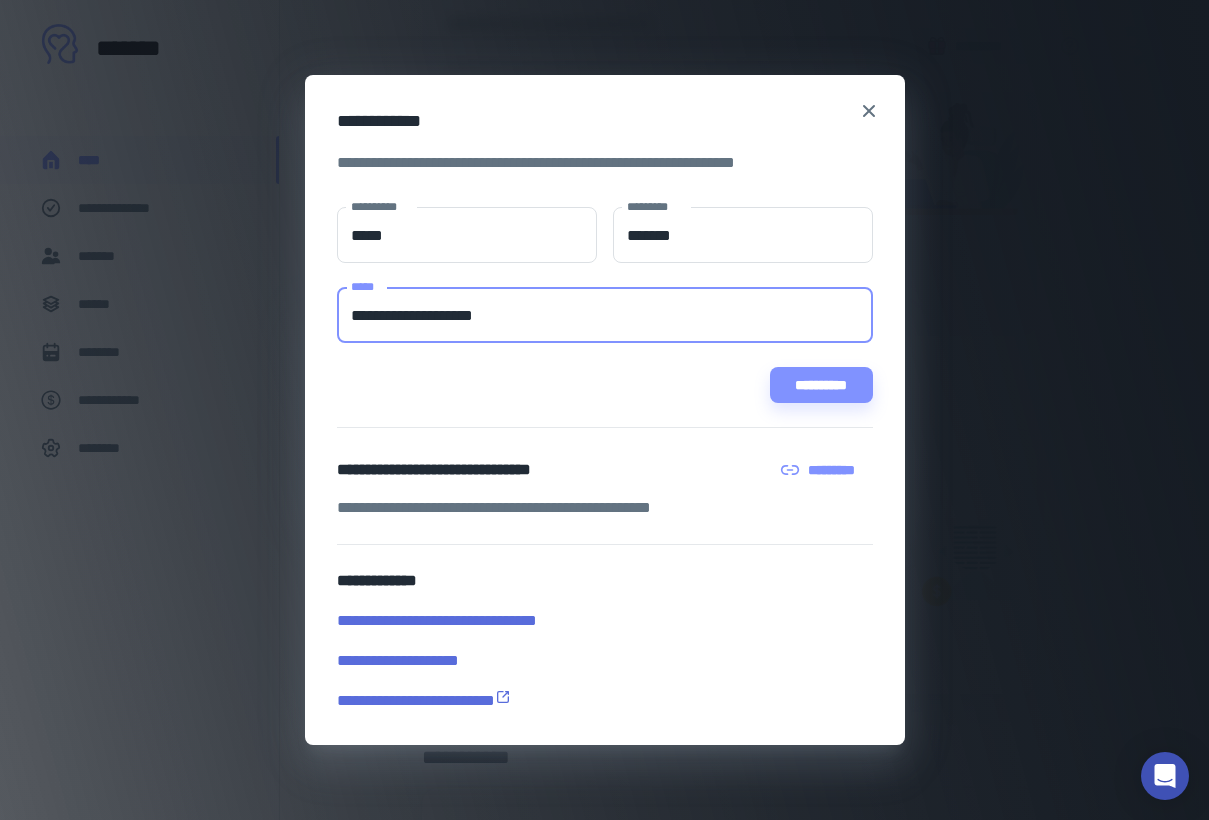 click on "**********" at bounding box center [821, 385] 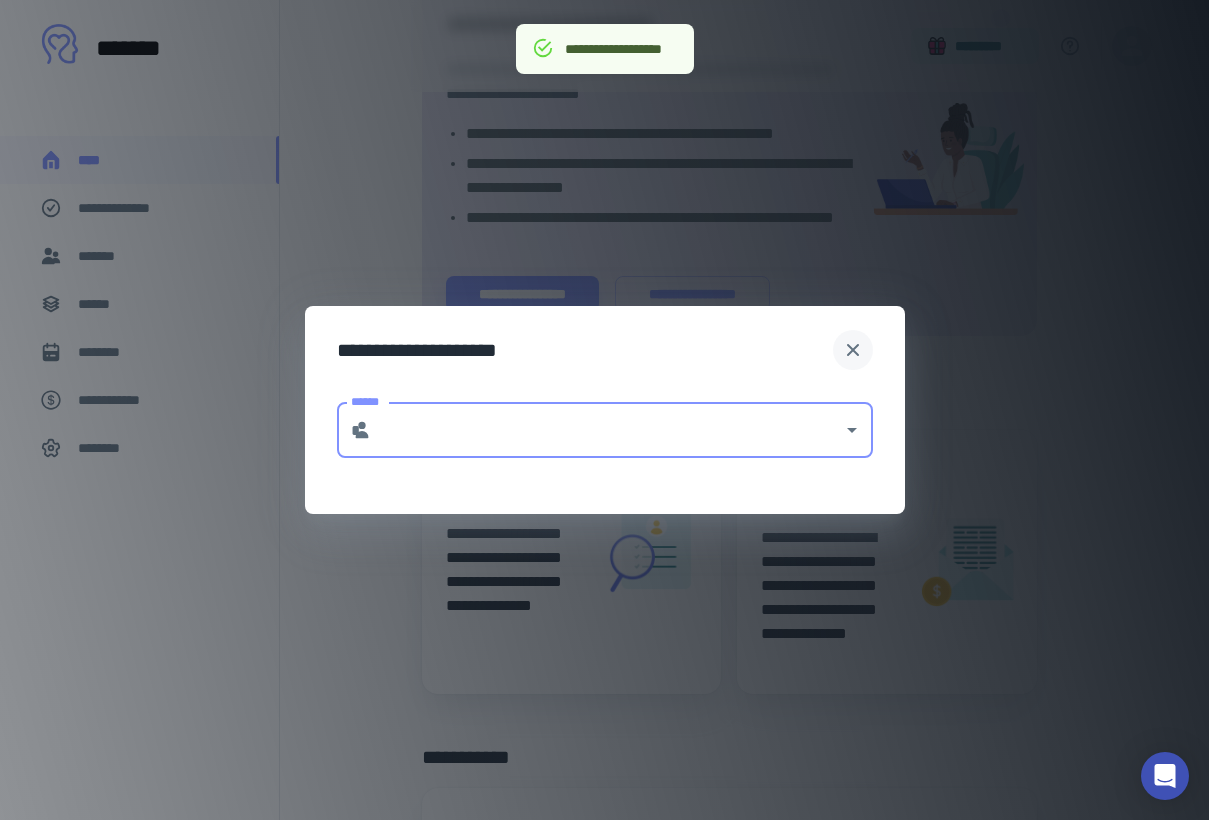 click 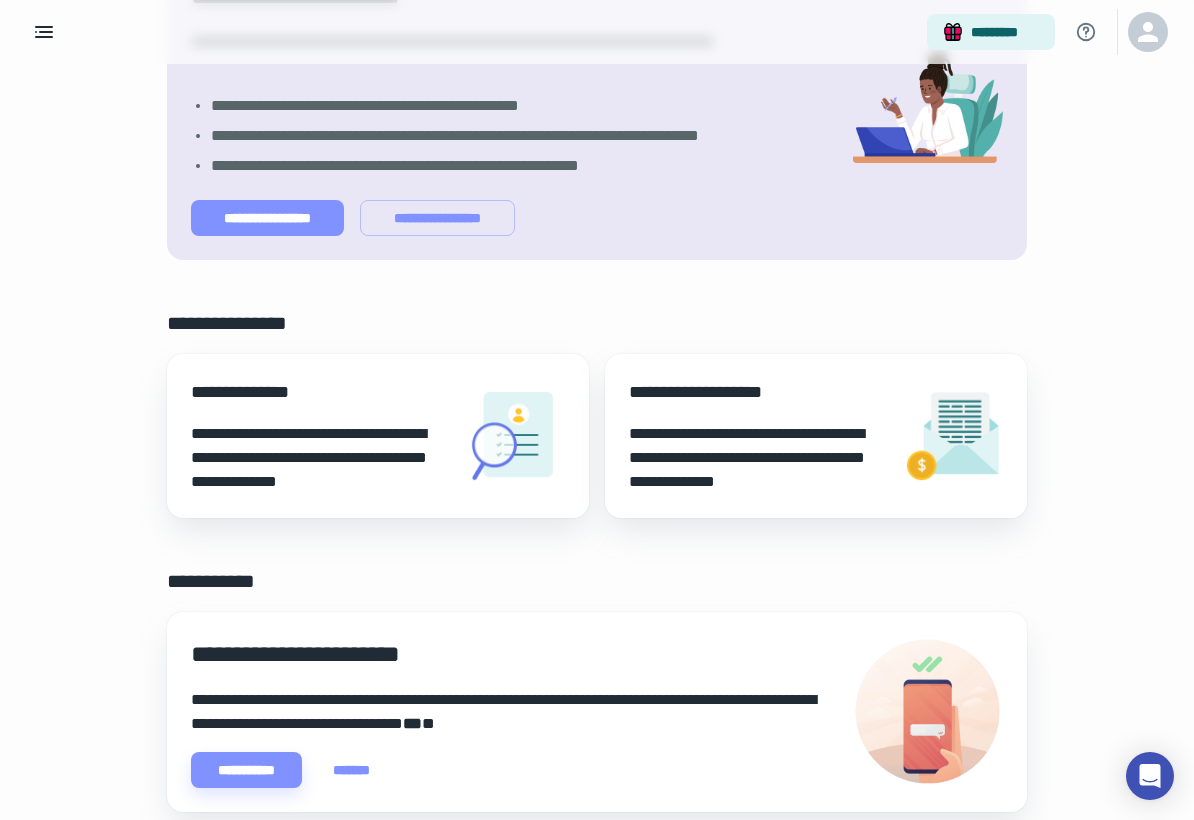 click on "**********" at bounding box center [267, 218] 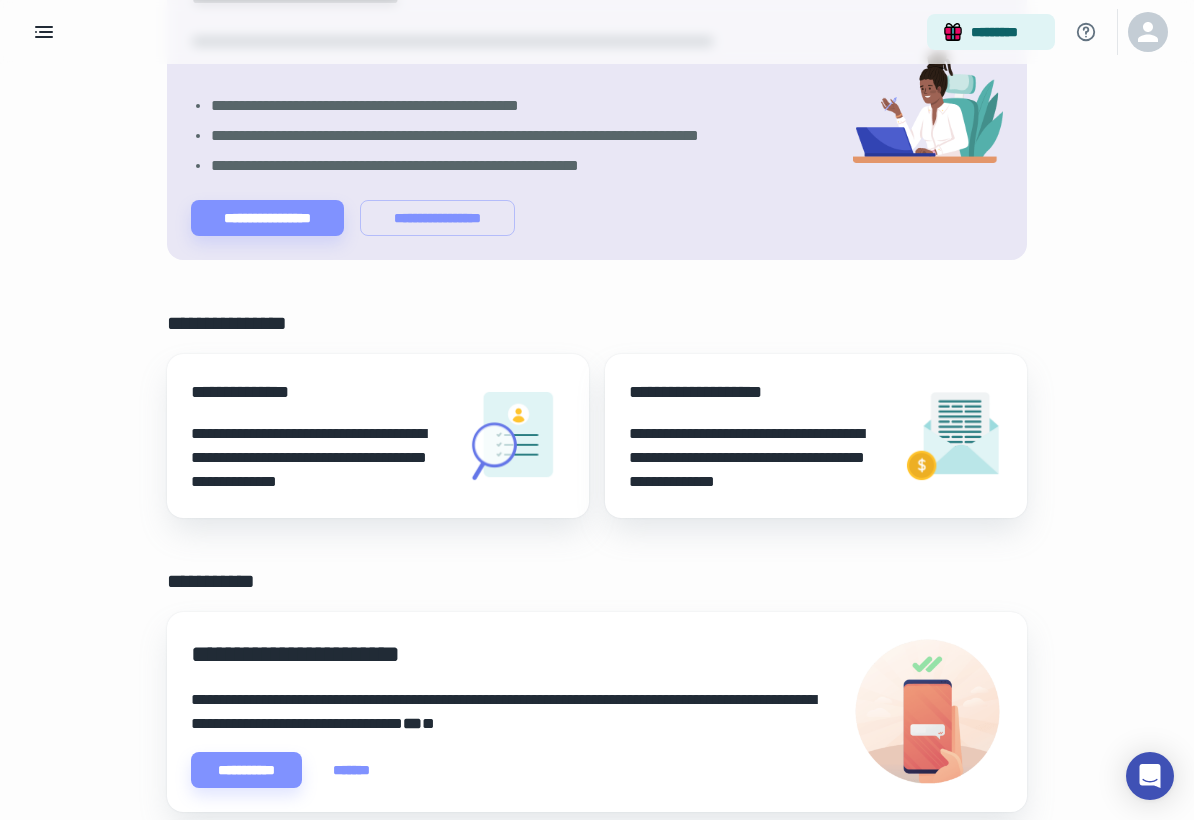 scroll, scrollTop: 0, scrollLeft: 0, axis: both 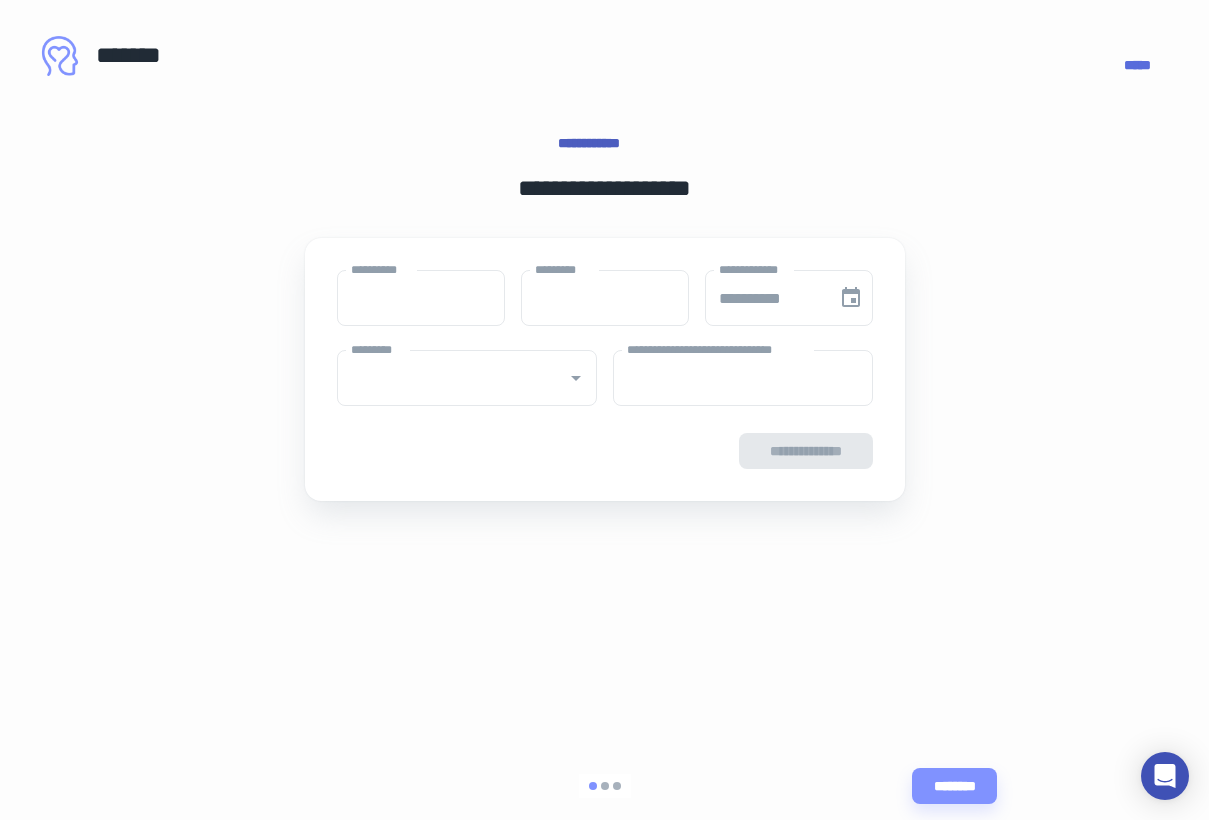 type on "****" 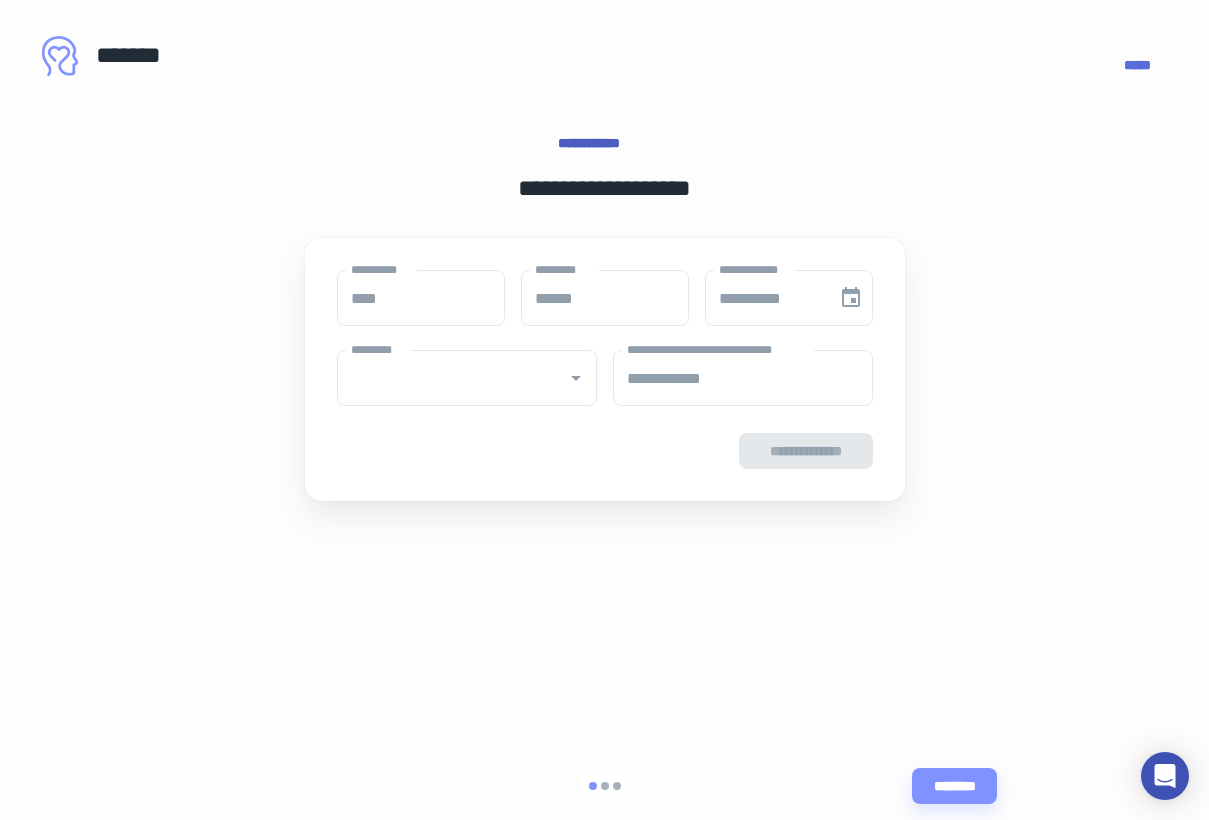 type on "**********" 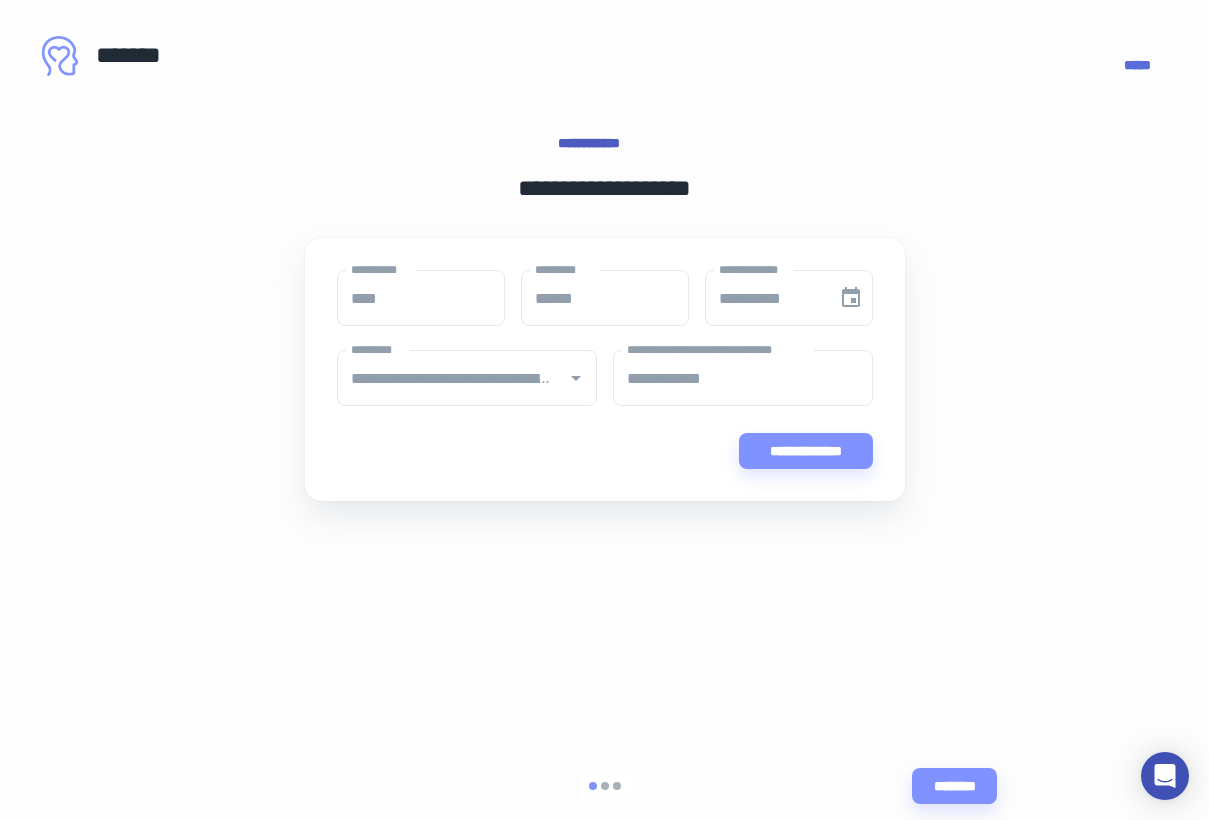 click on "****" at bounding box center [421, 298] 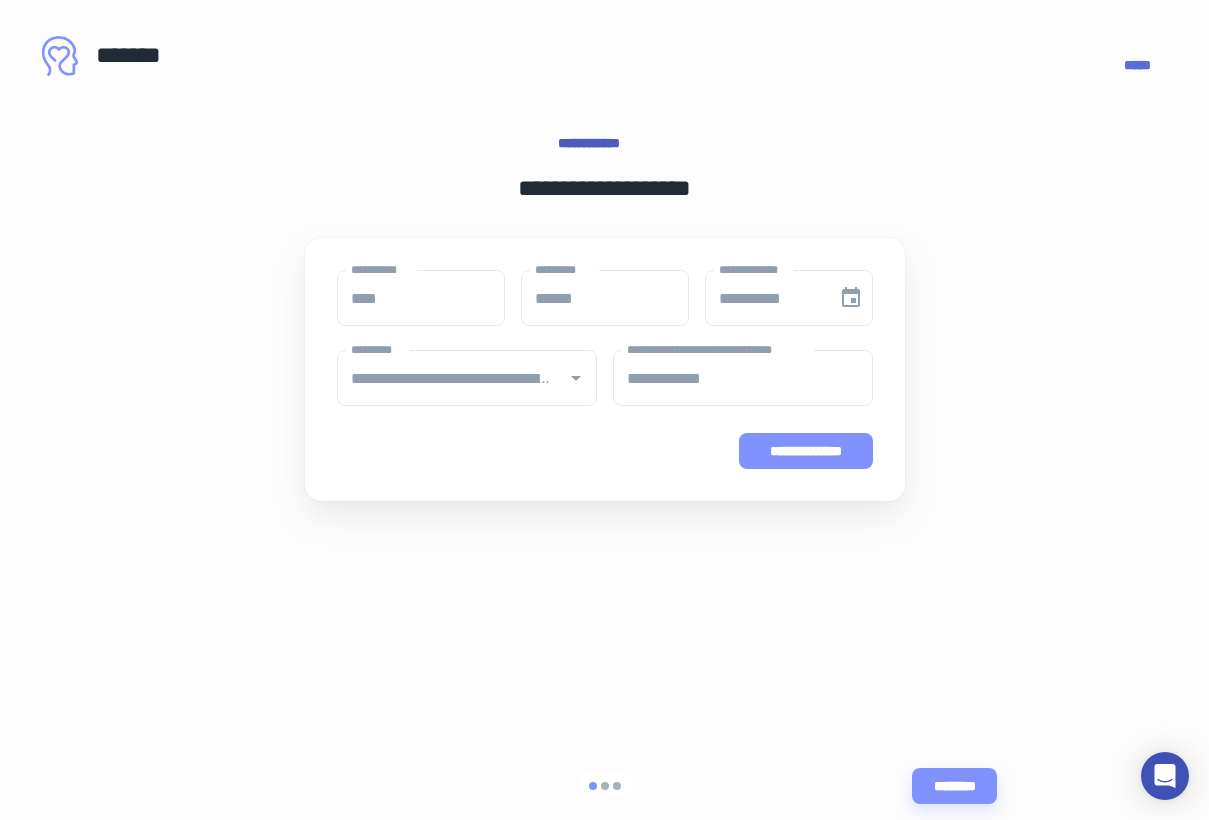 click on "**********" at bounding box center (806, 451) 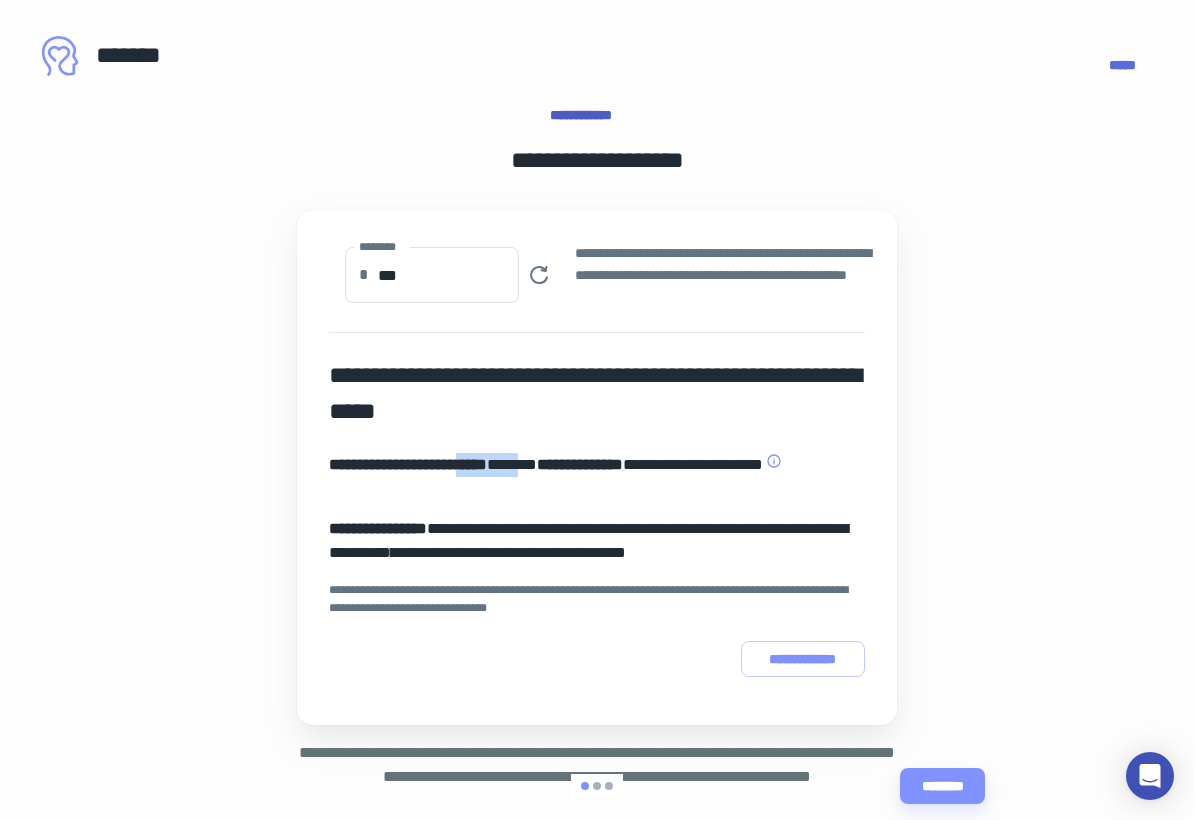 drag, startPoint x: 514, startPoint y: 462, endPoint x: 598, endPoint y: 461, distance: 84.00595 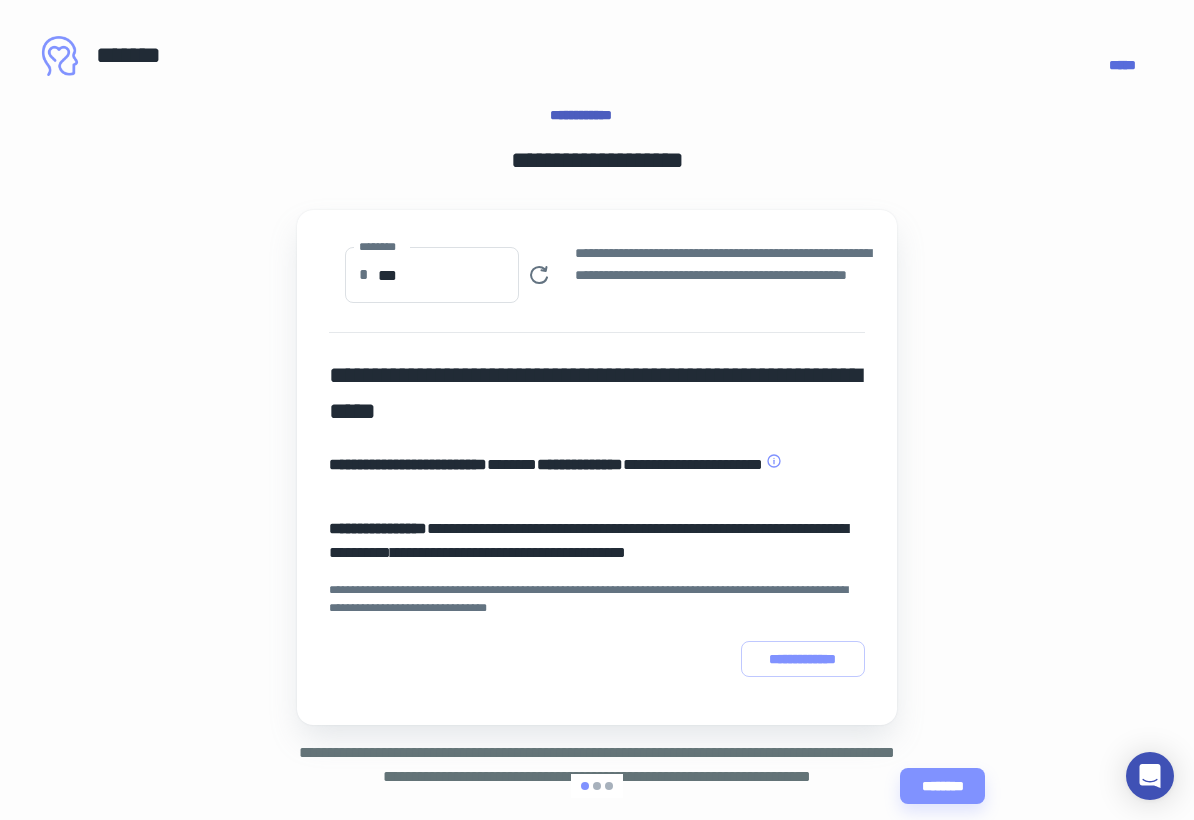 click on "**********" at bounding box center (580, 464) 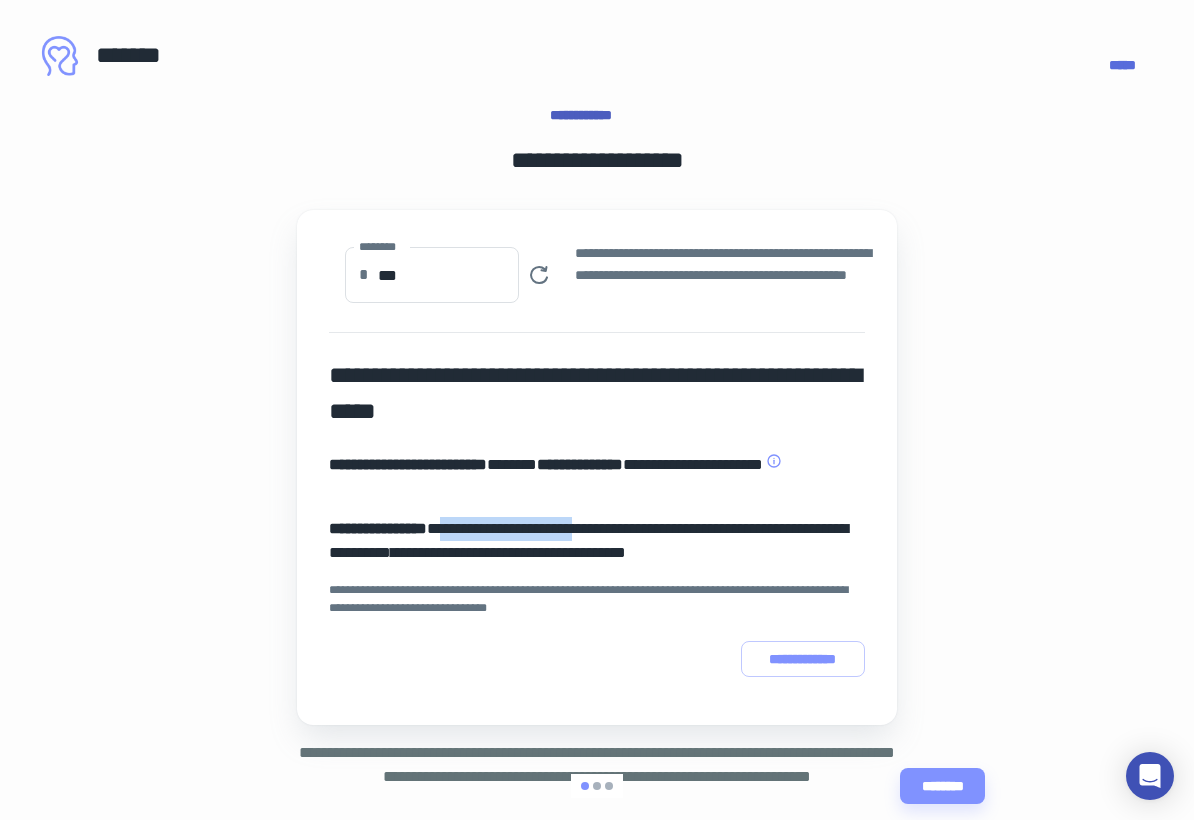 drag, startPoint x: 474, startPoint y: 525, endPoint x: 644, endPoint y: 519, distance: 170.10585 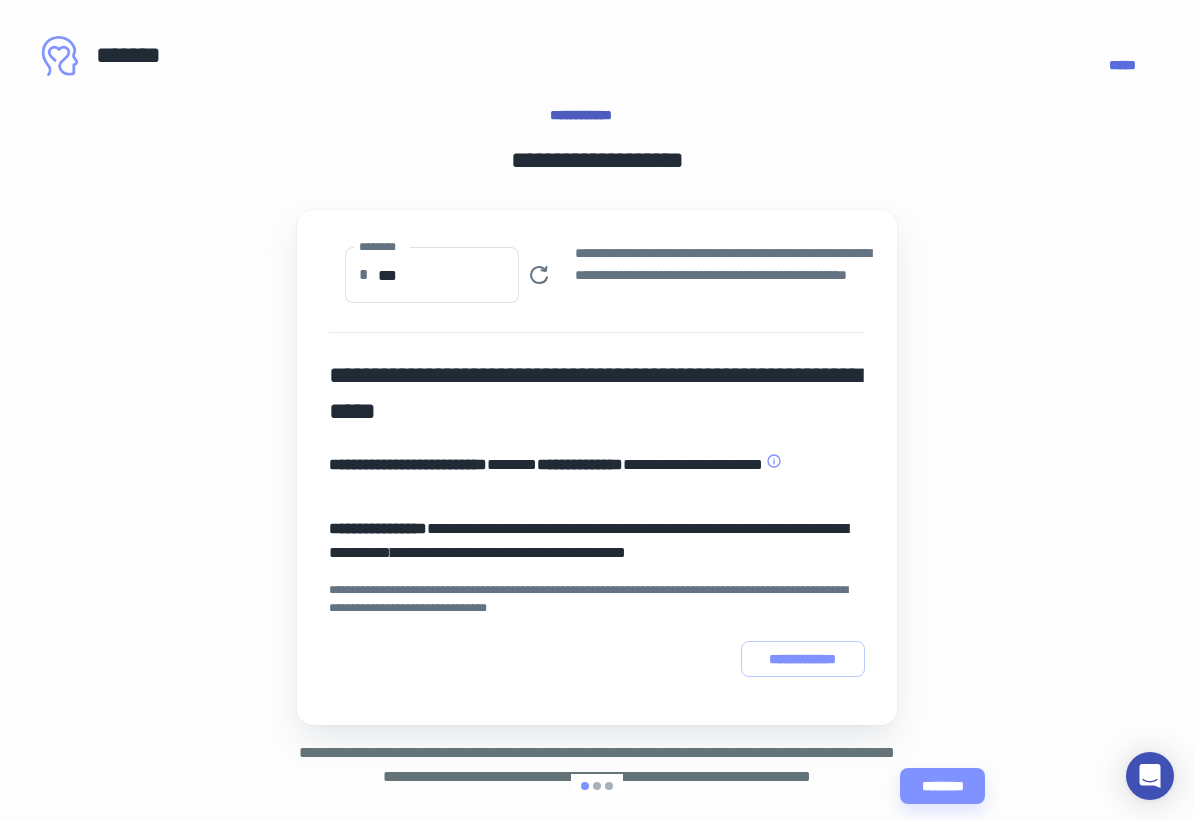 click on "**********" at bounding box center [597, 541] 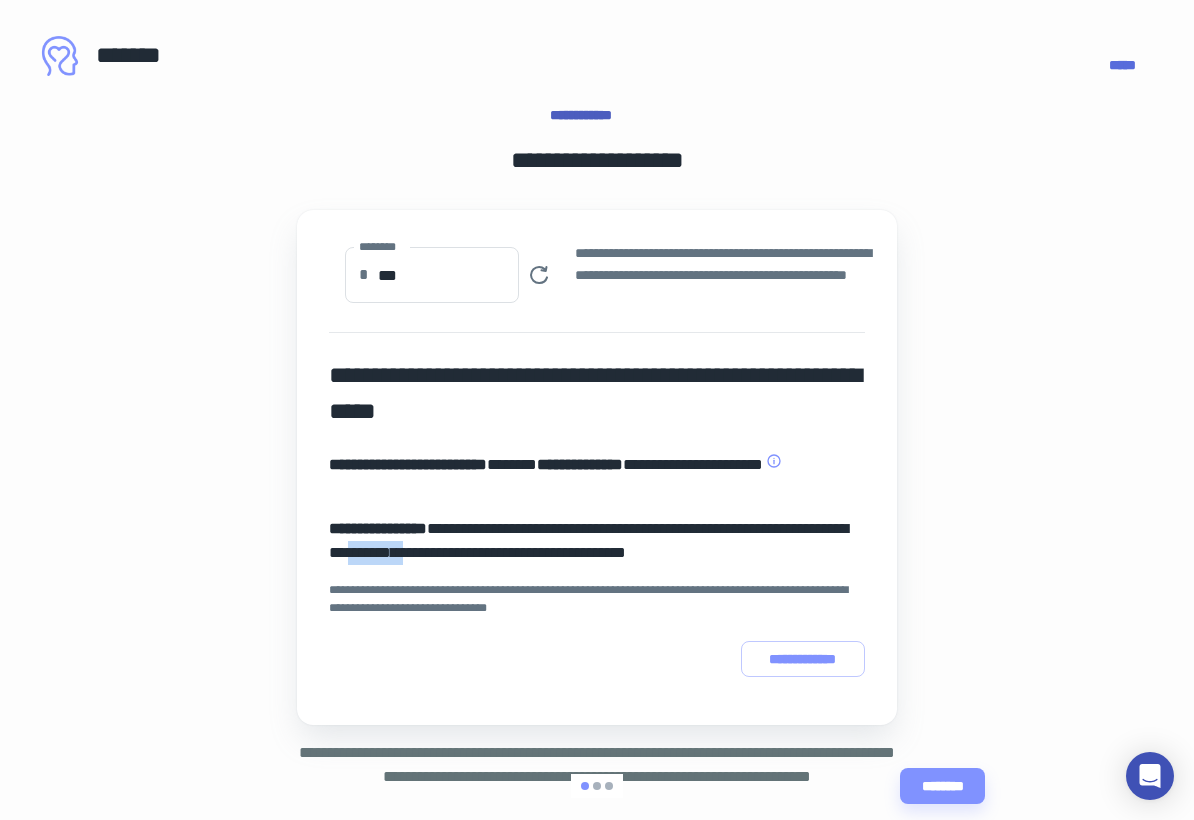 drag, startPoint x: 478, startPoint y: 558, endPoint x: 559, endPoint y: 549, distance: 81.49847 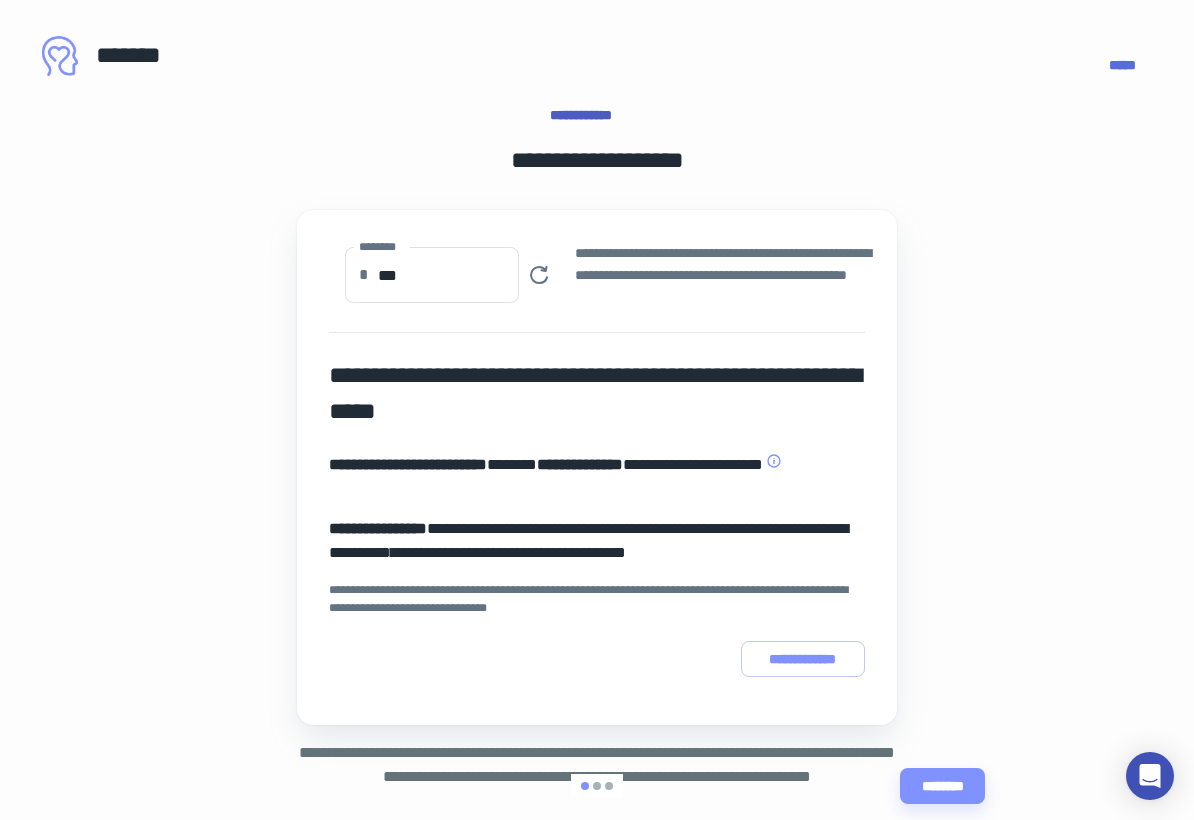 click on "**********" at bounding box center (597, 541) 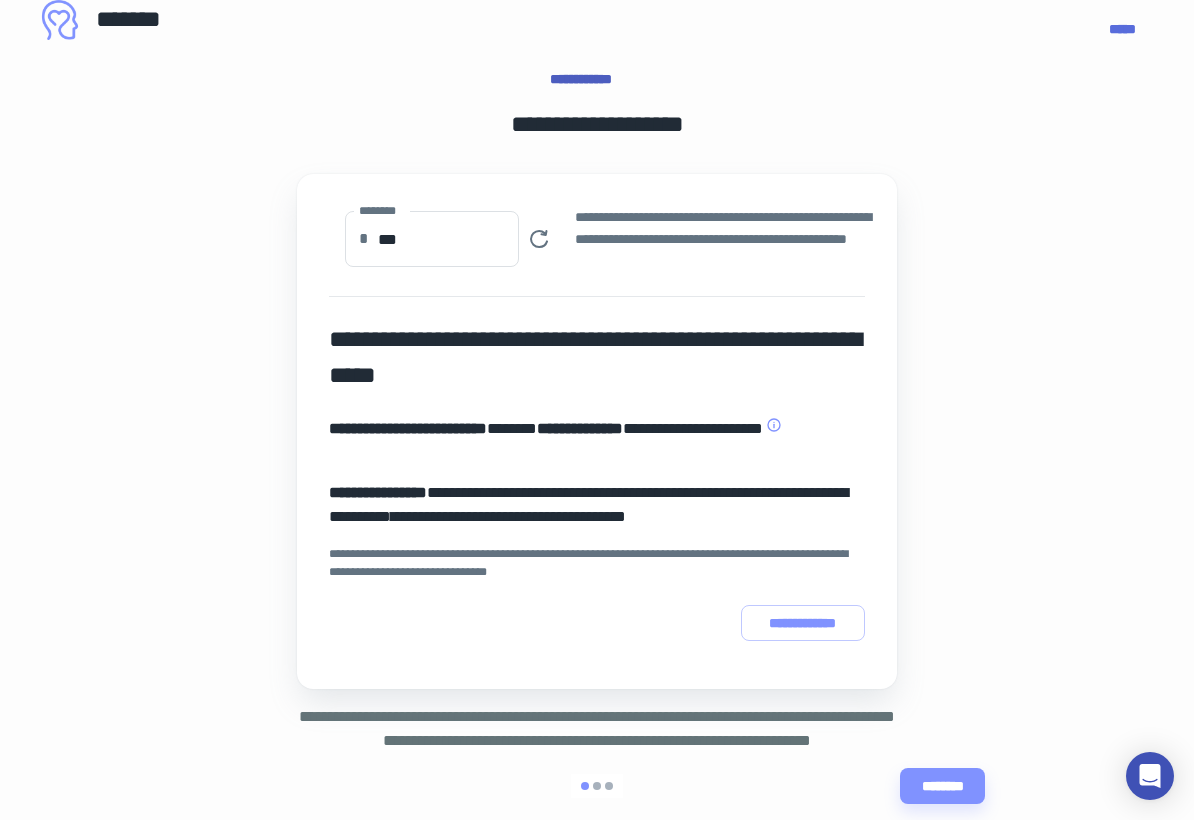scroll, scrollTop: 89, scrollLeft: 0, axis: vertical 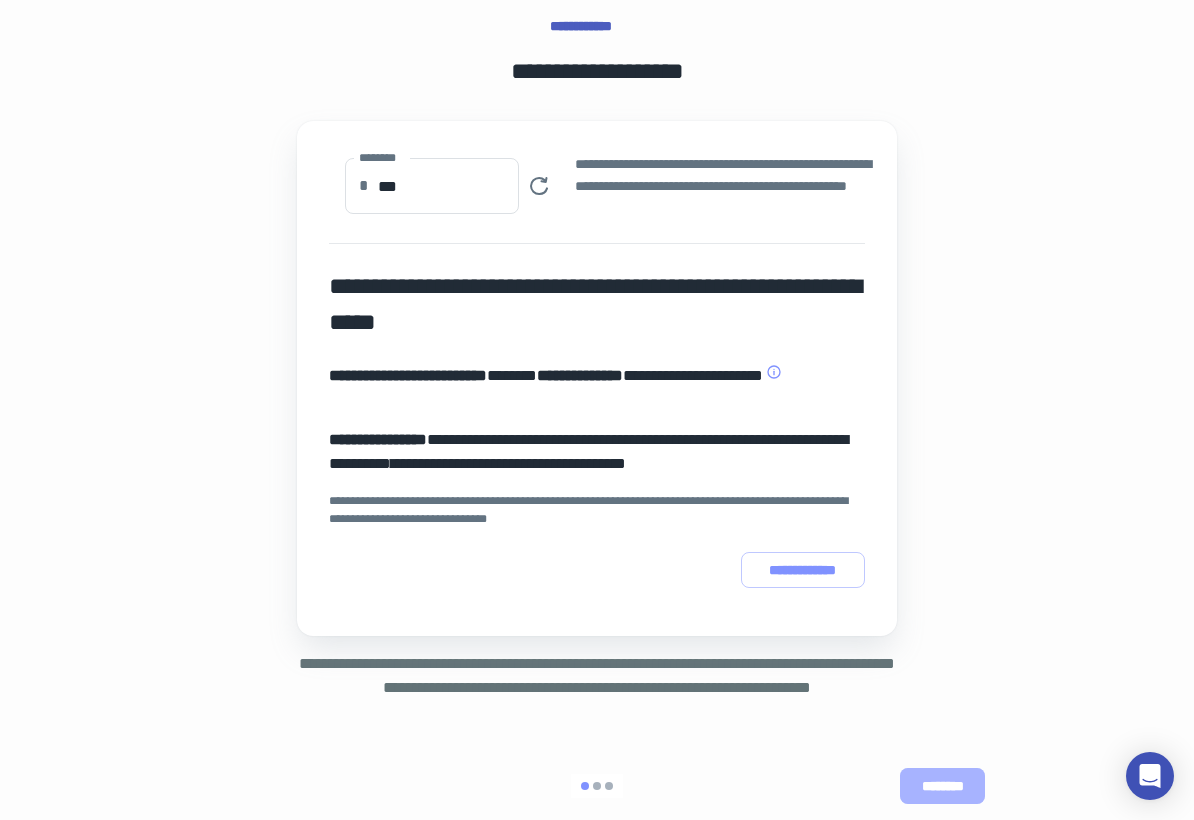 click on "********" at bounding box center [942, 786] 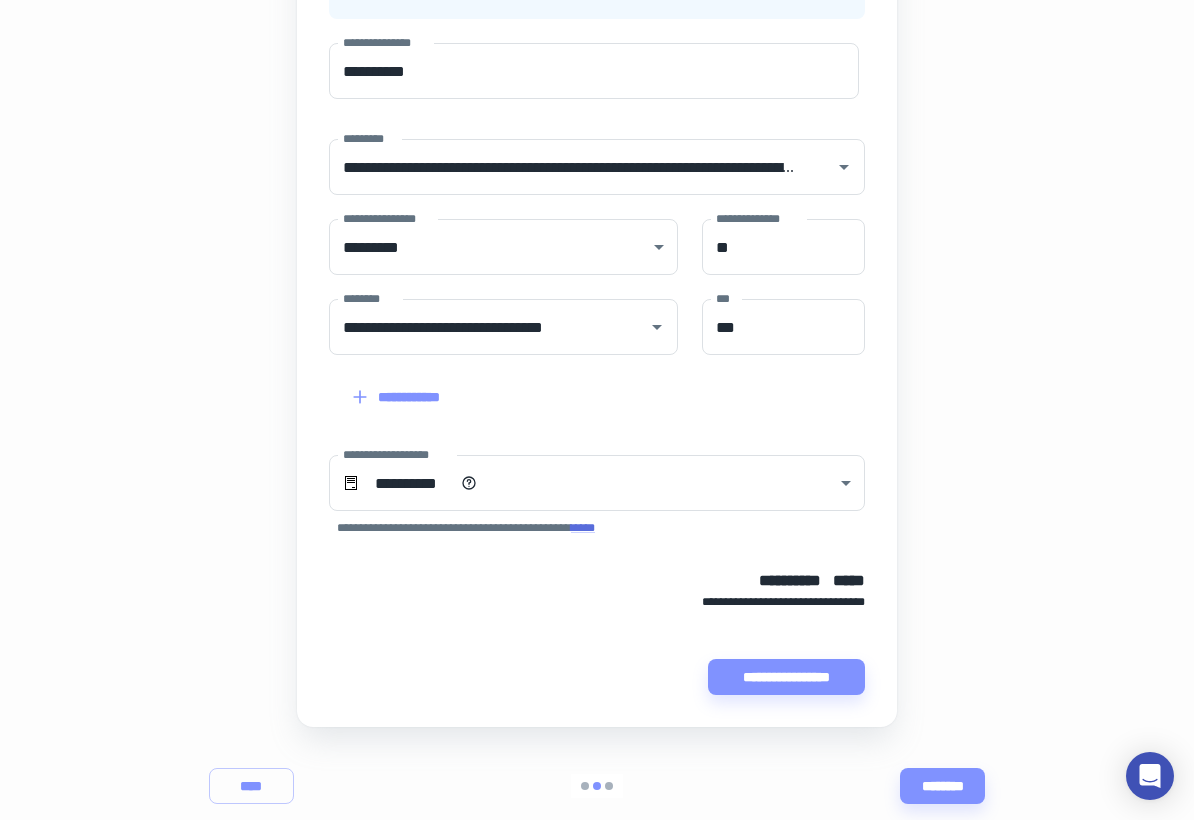 scroll, scrollTop: 283, scrollLeft: 0, axis: vertical 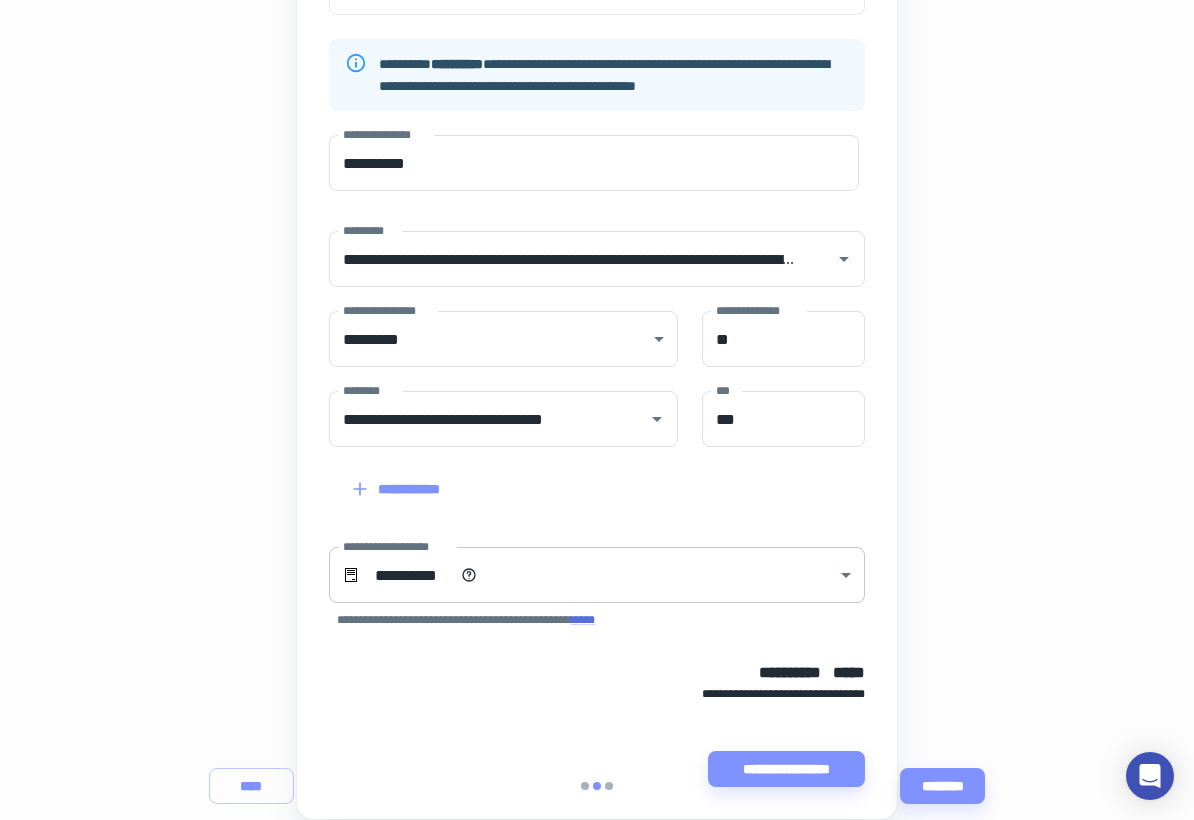 click on "**********" at bounding box center [597, 127] 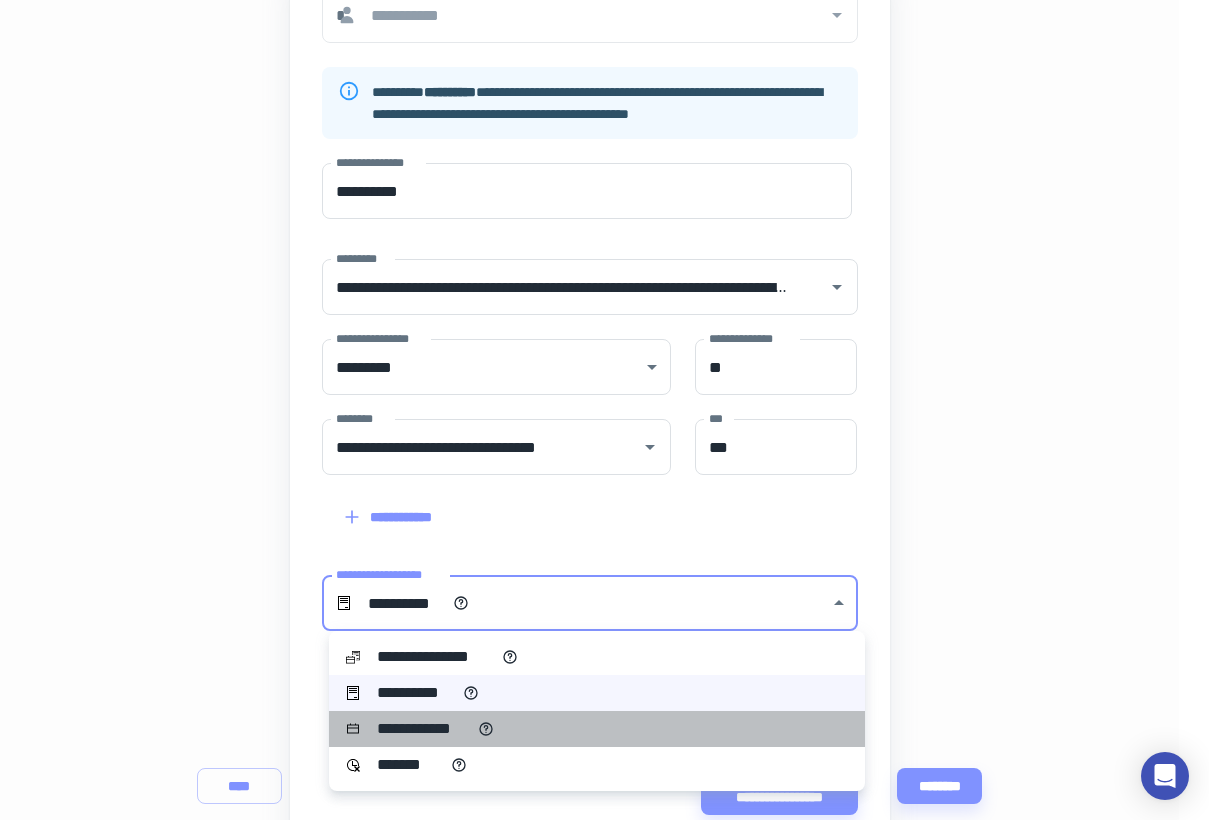 click on "**********" at bounding box center [597, 729] 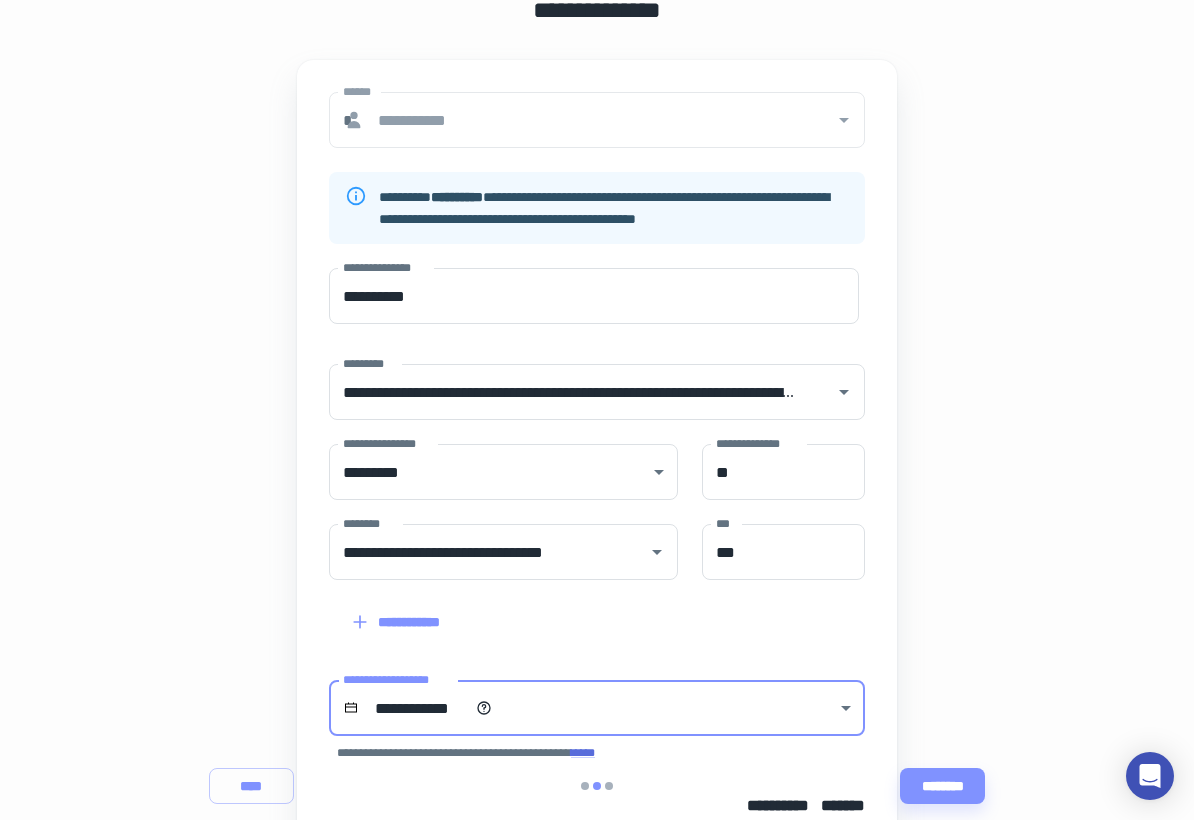 scroll, scrollTop: 217, scrollLeft: 0, axis: vertical 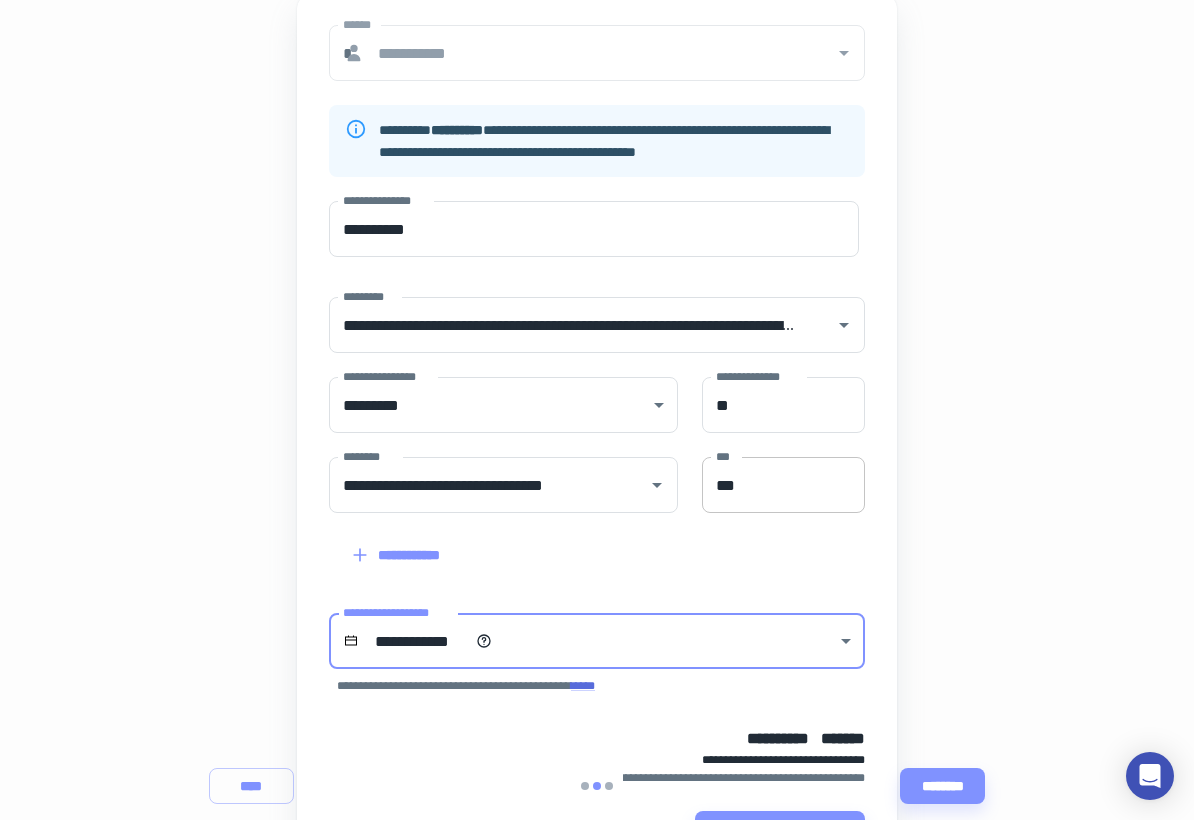 click on "***" at bounding box center [783, 485] 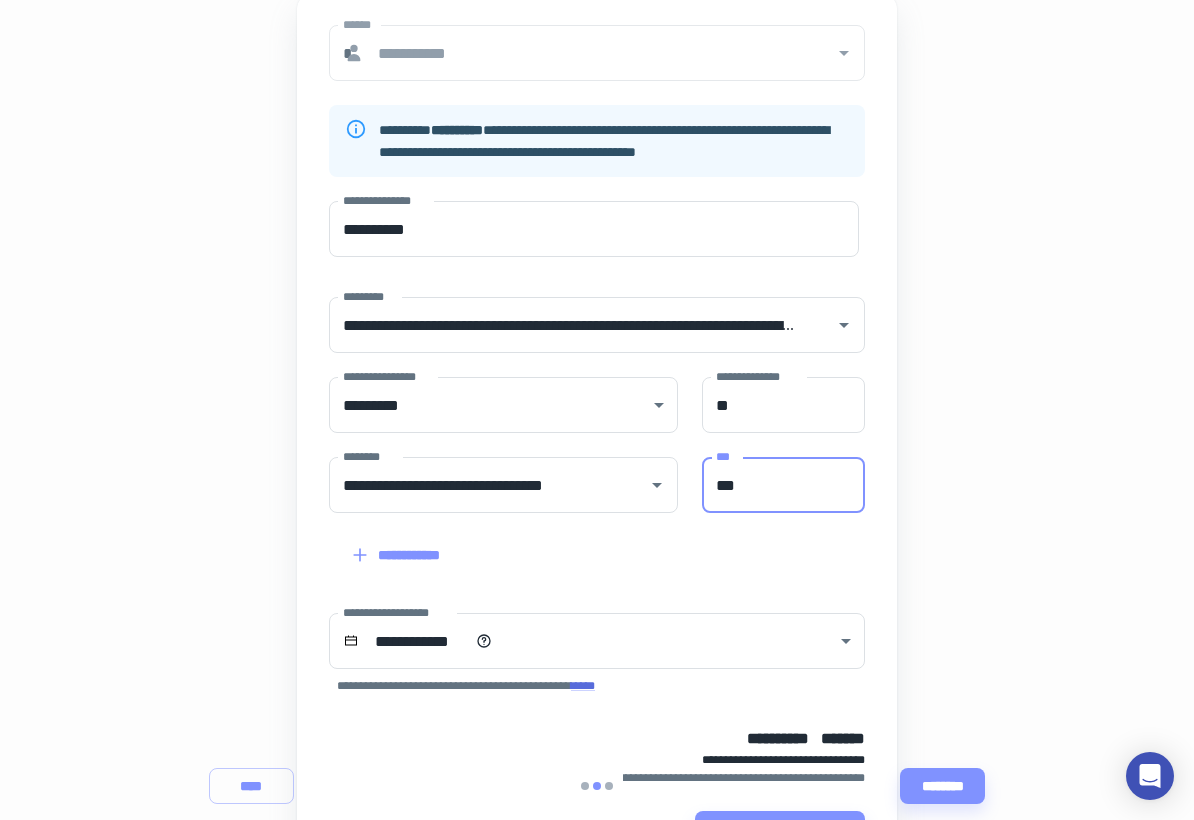 click on "***" at bounding box center (783, 485) 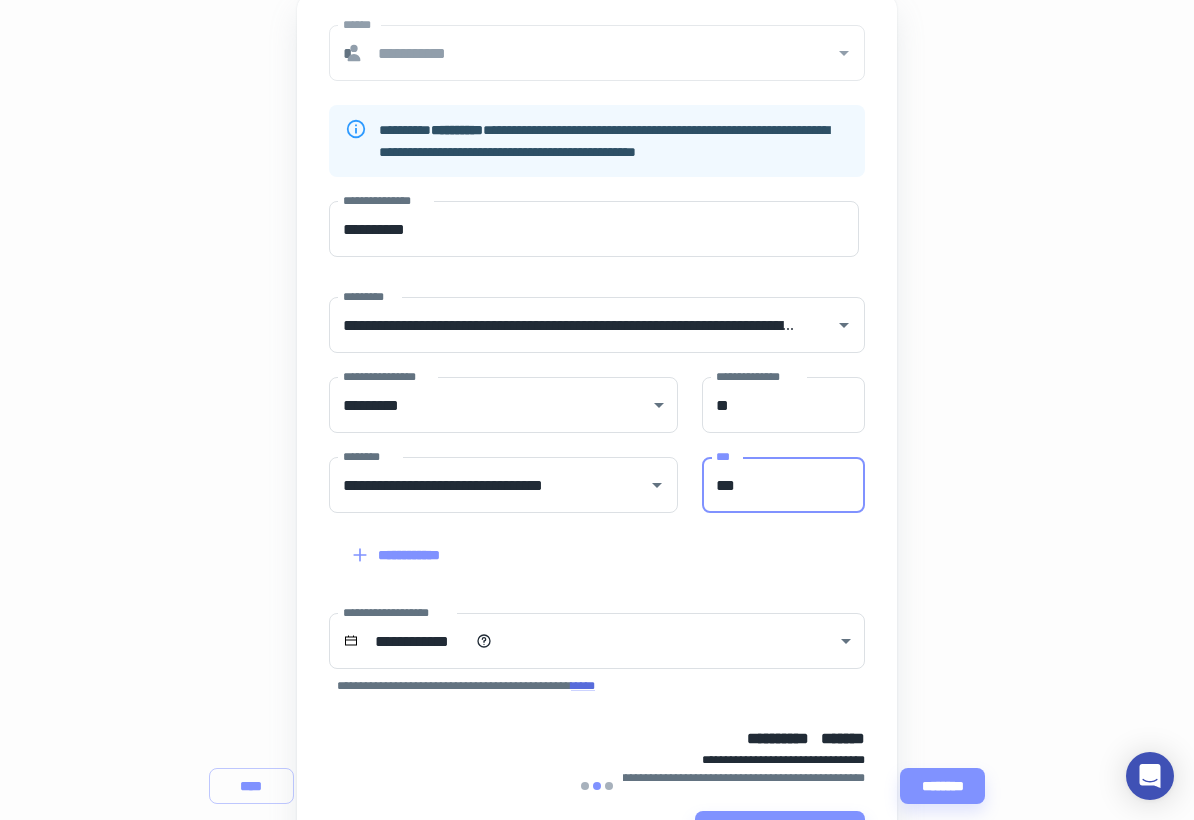 type on "***" 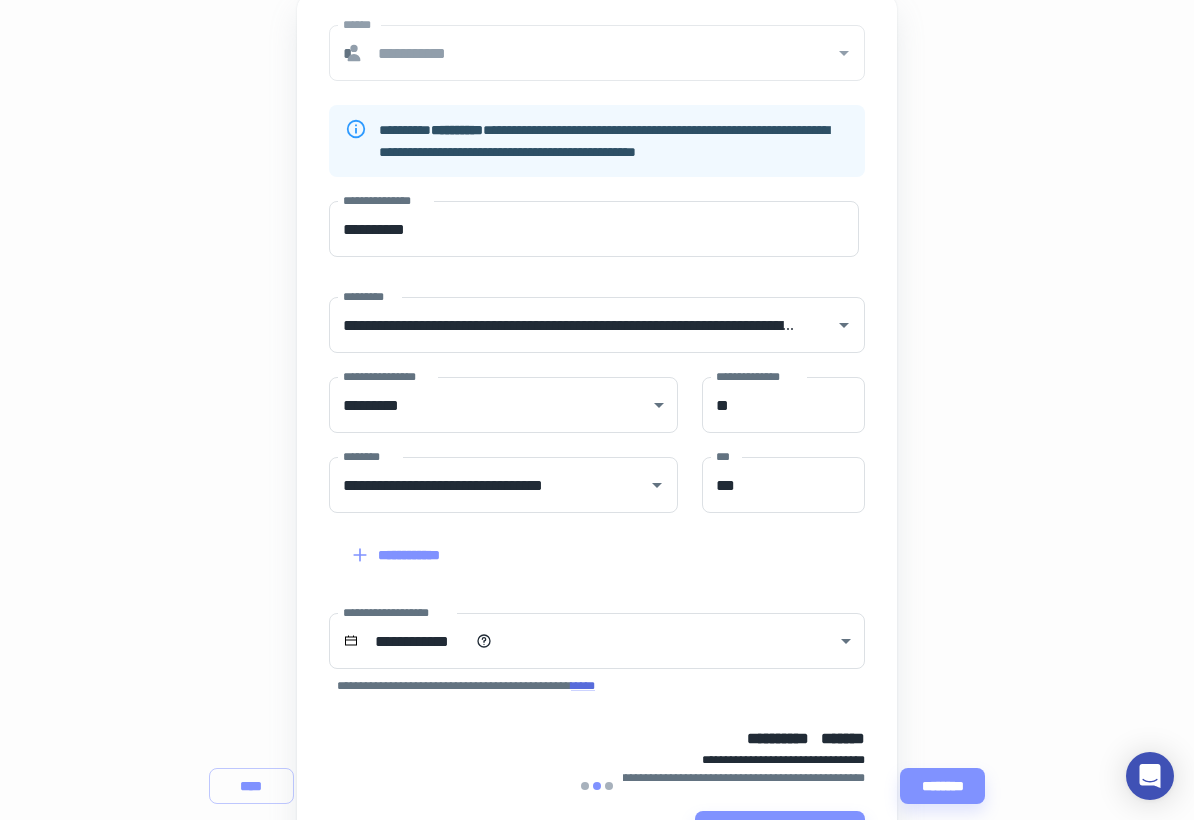 click on "[FIRST]  [LAST] [STREET] [CITY] [STATE] [ZIP] [COUNTRY]" at bounding box center (655, 741) 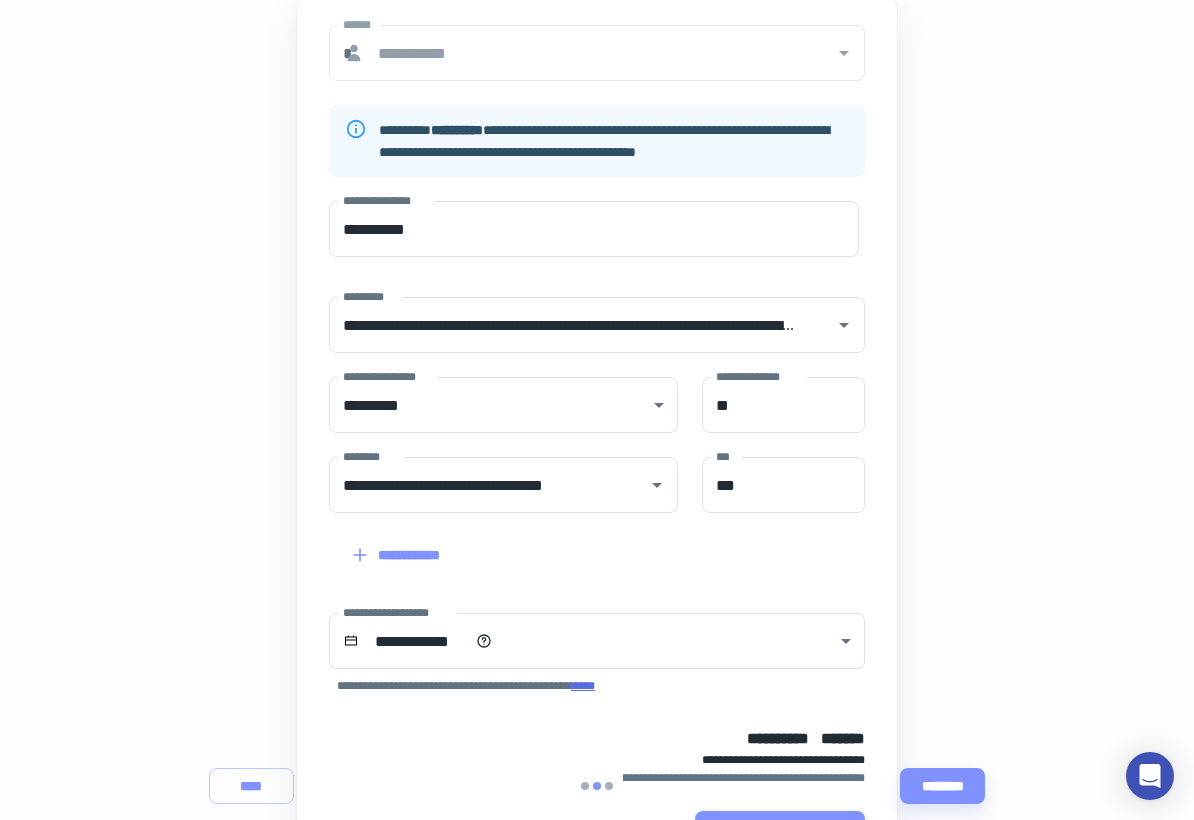 click on "****" at bounding box center (583, 686) 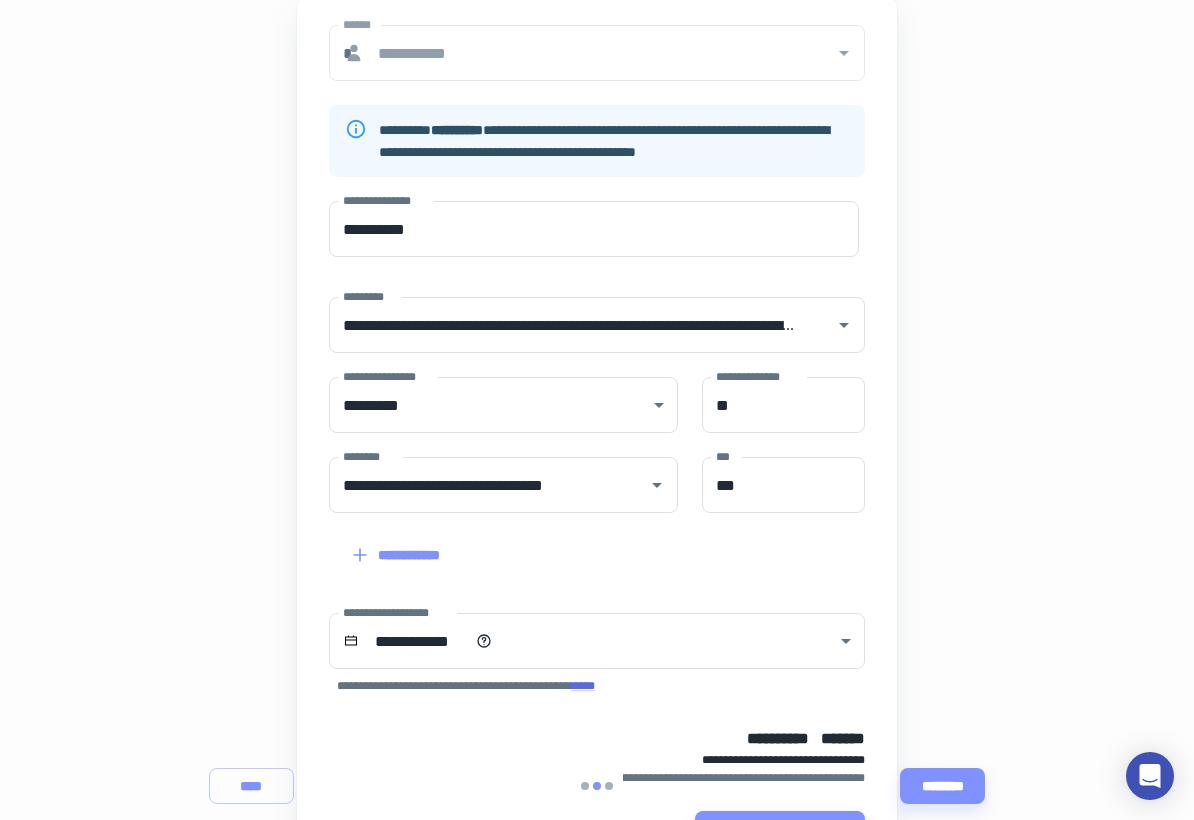 click on "********" at bounding box center [942, 786] 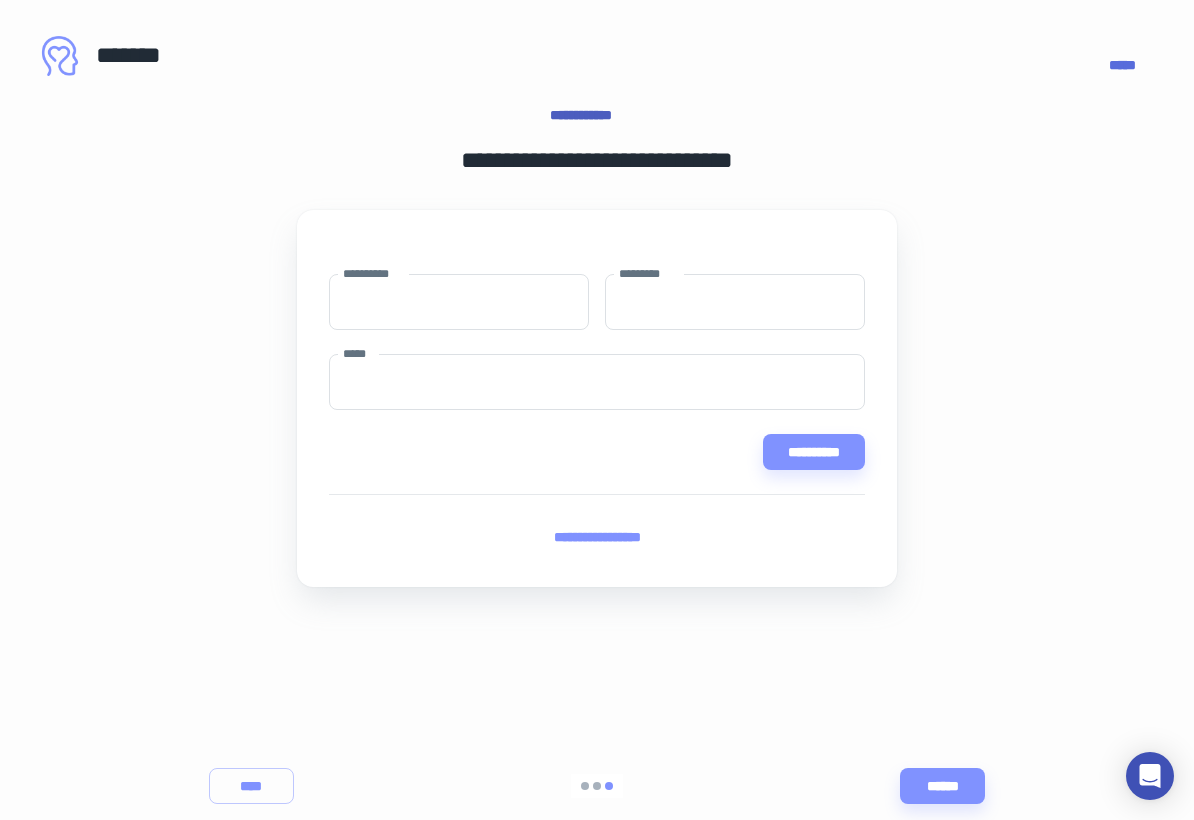 scroll, scrollTop: 0, scrollLeft: 0, axis: both 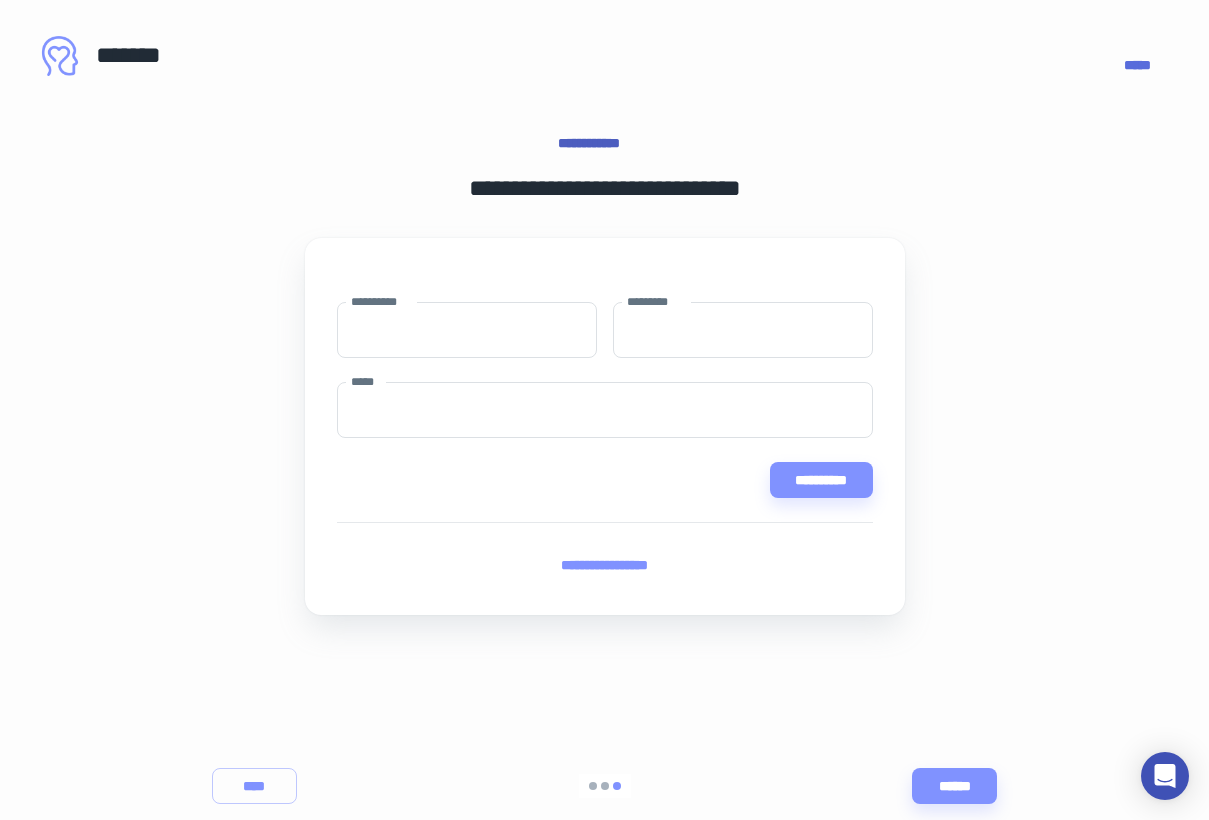 drag, startPoint x: 1322, startPoint y: 56, endPoint x: 1400, endPoint y: 116, distance: 98.40732 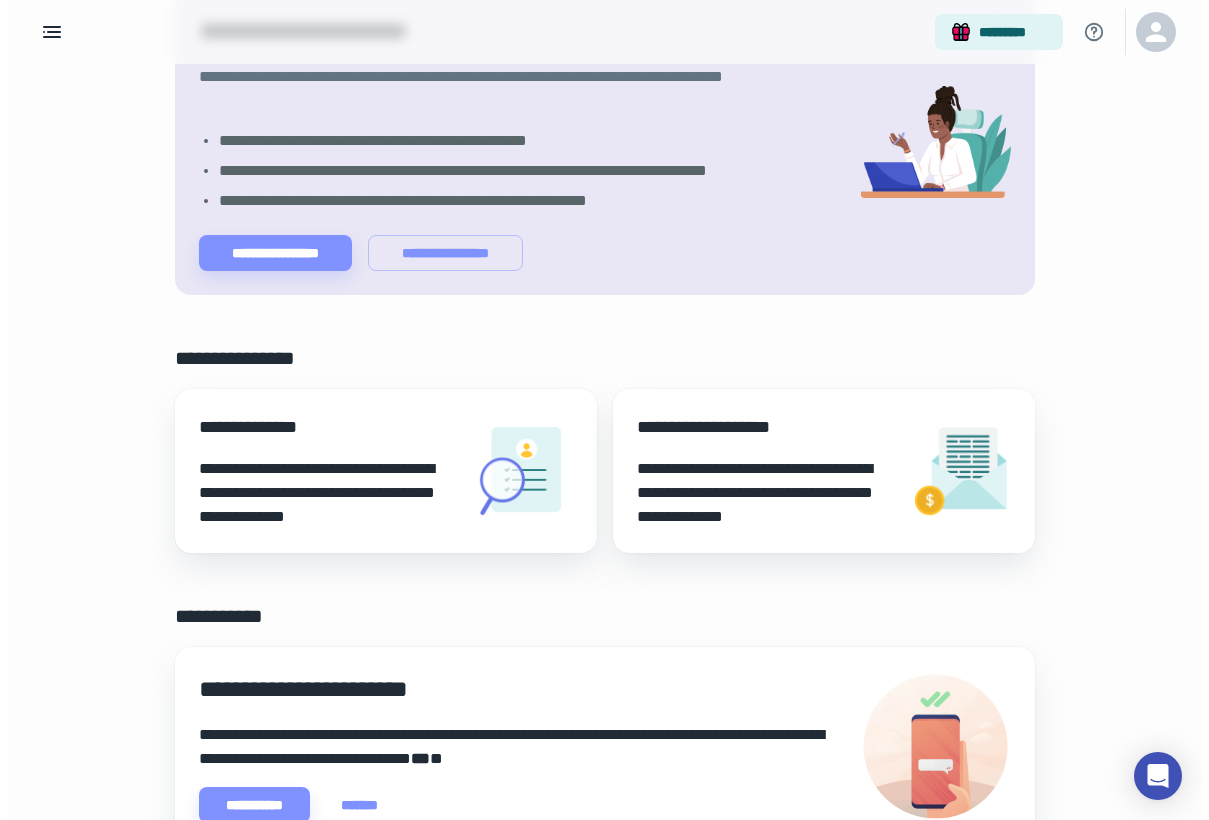 scroll, scrollTop: 189, scrollLeft: 0, axis: vertical 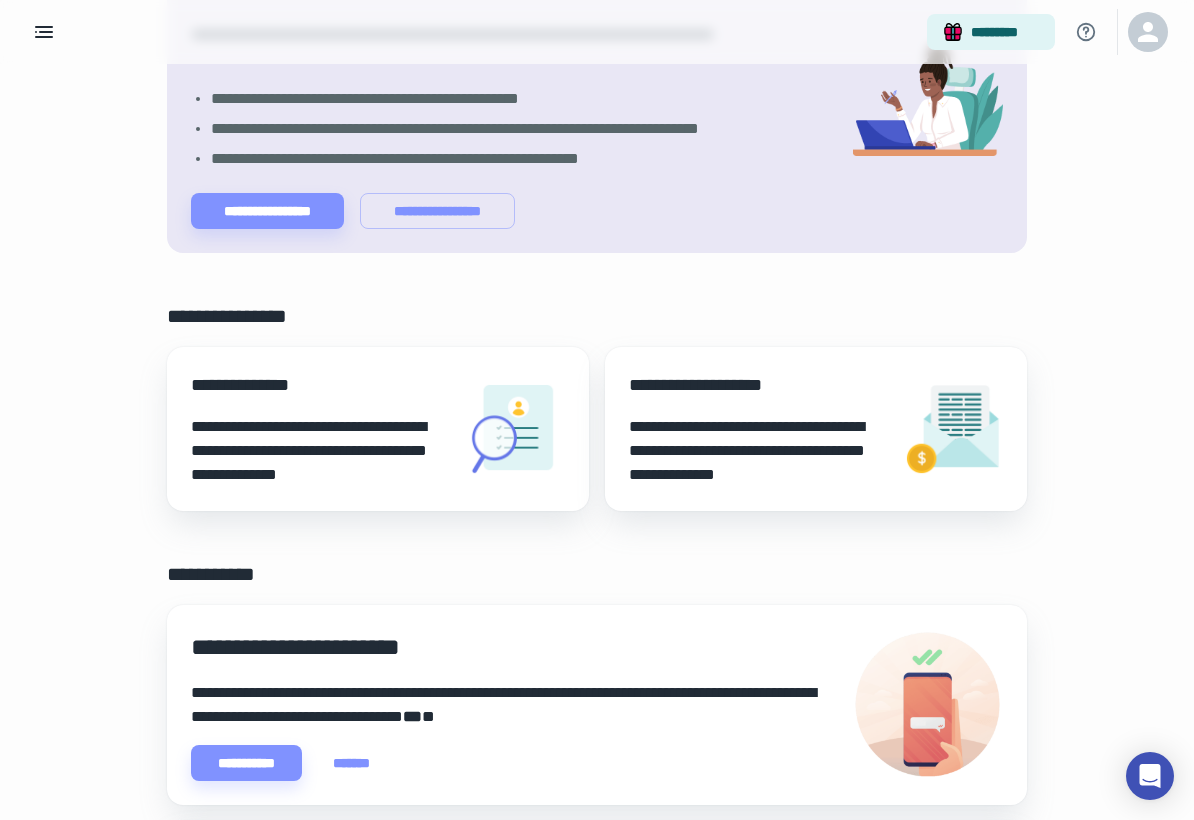 click on "**********" at bounding box center (758, 451) 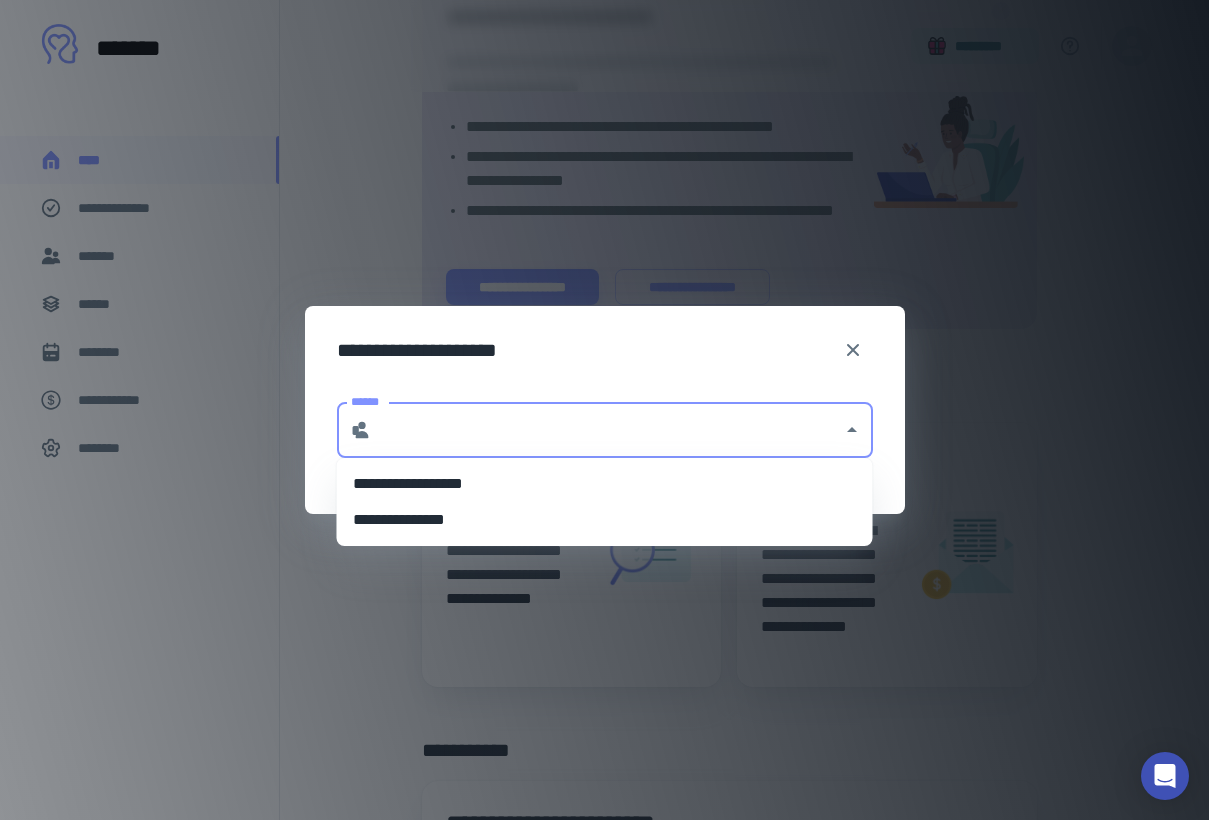 click on "******" at bounding box center [607, 430] 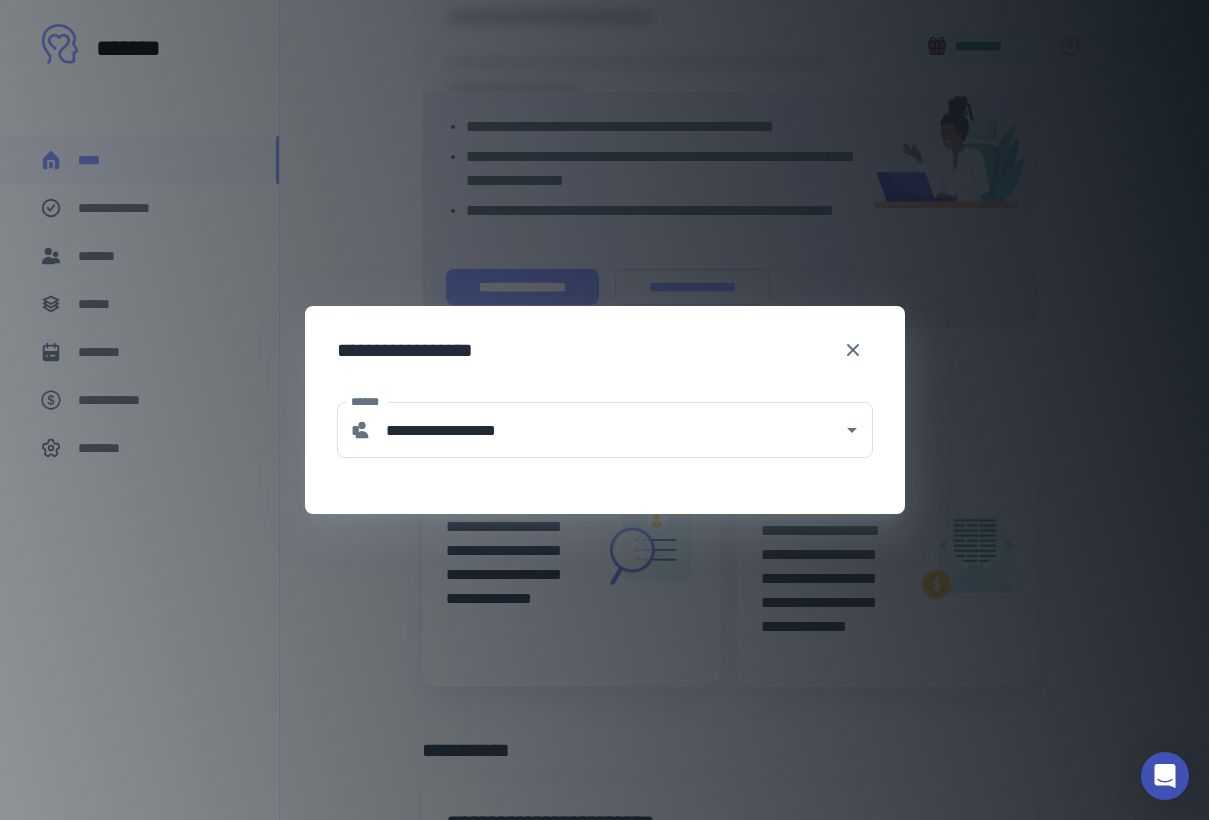 click on "**********" at bounding box center [605, 350] 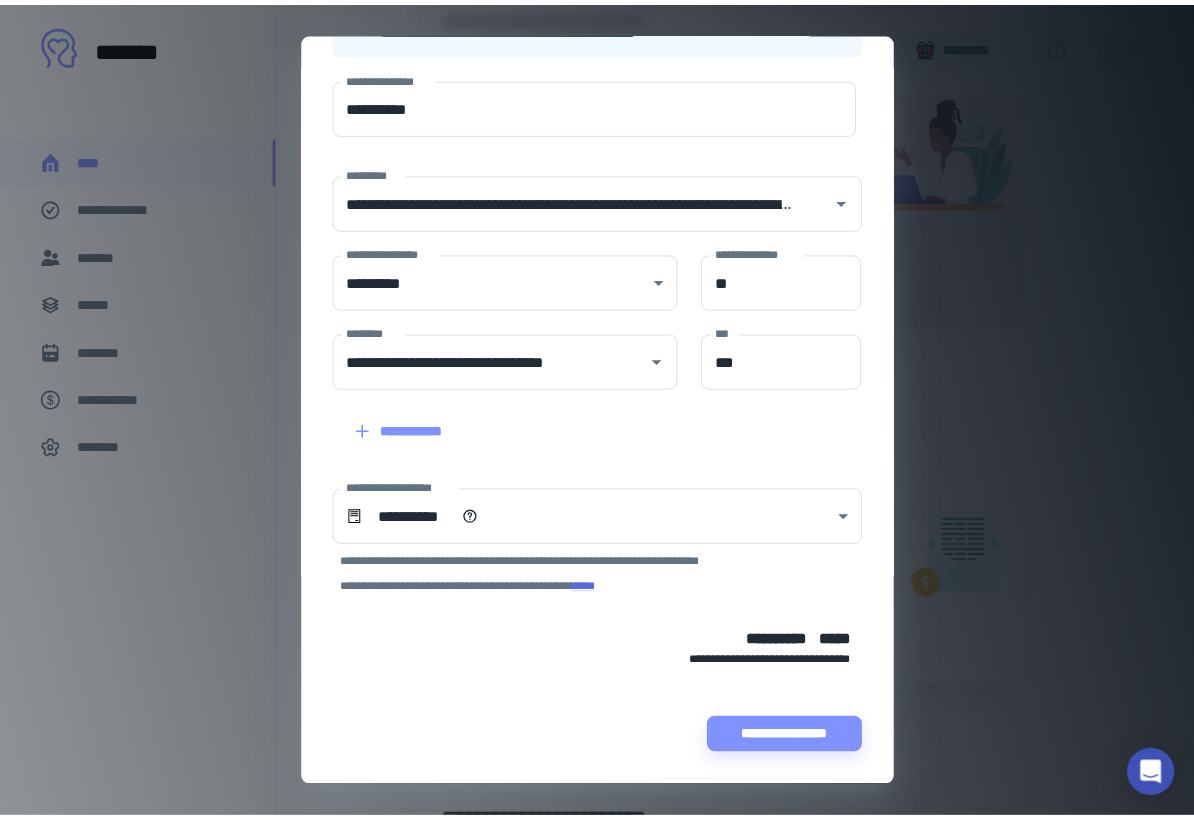 scroll, scrollTop: 0, scrollLeft: 0, axis: both 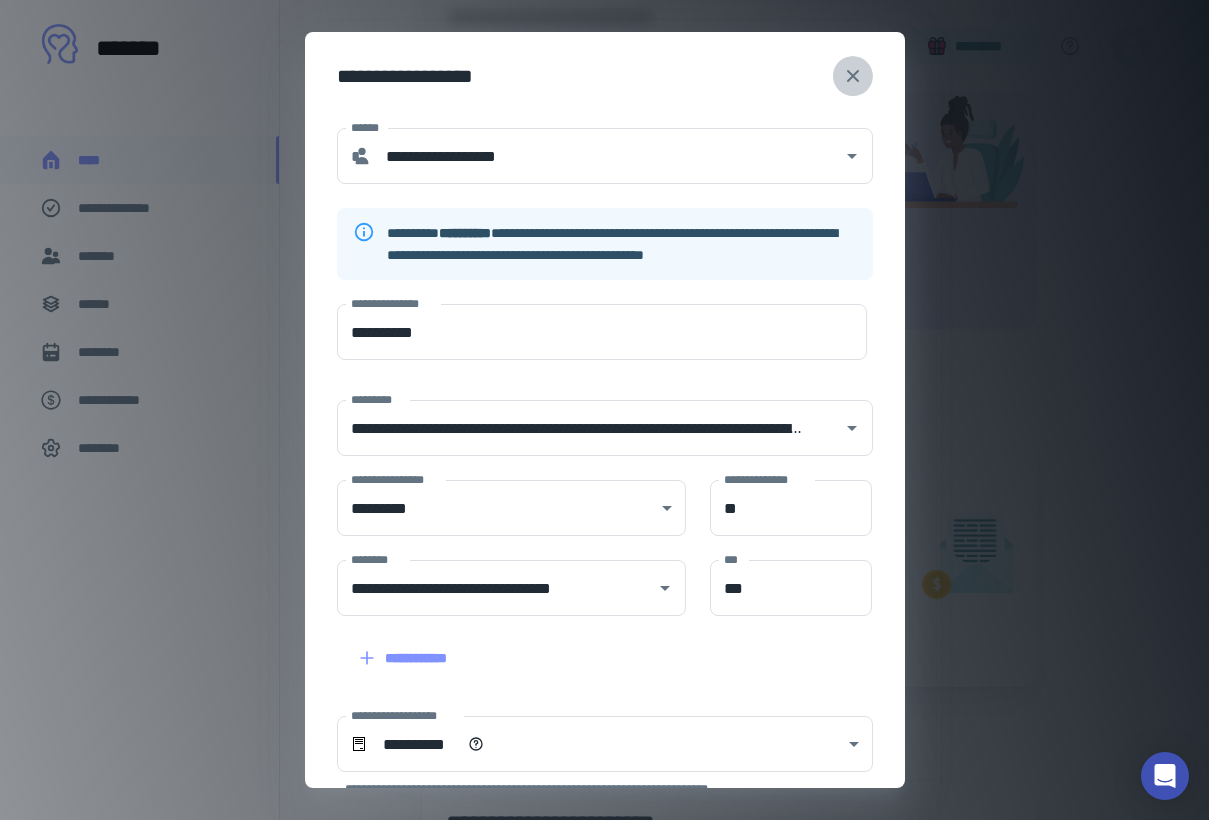 click 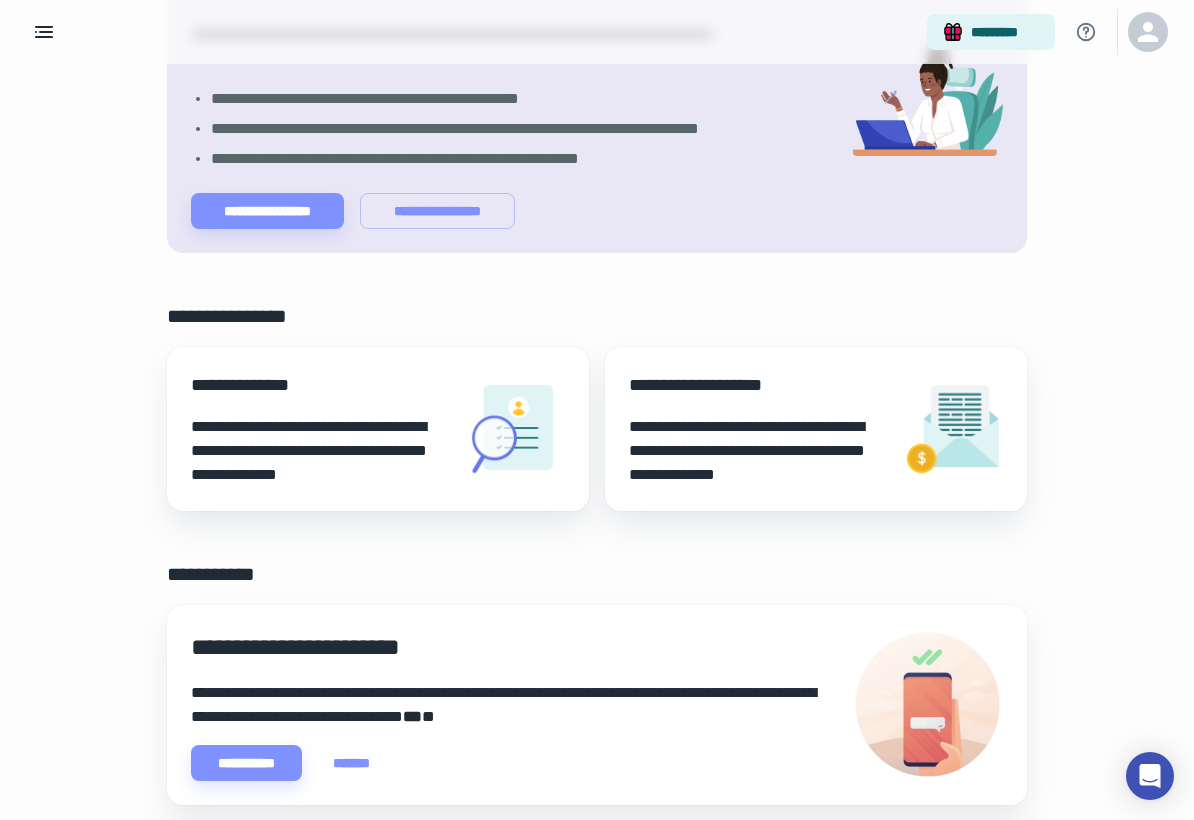 scroll, scrollTop: 0, scrollLeft: 0, axis: both 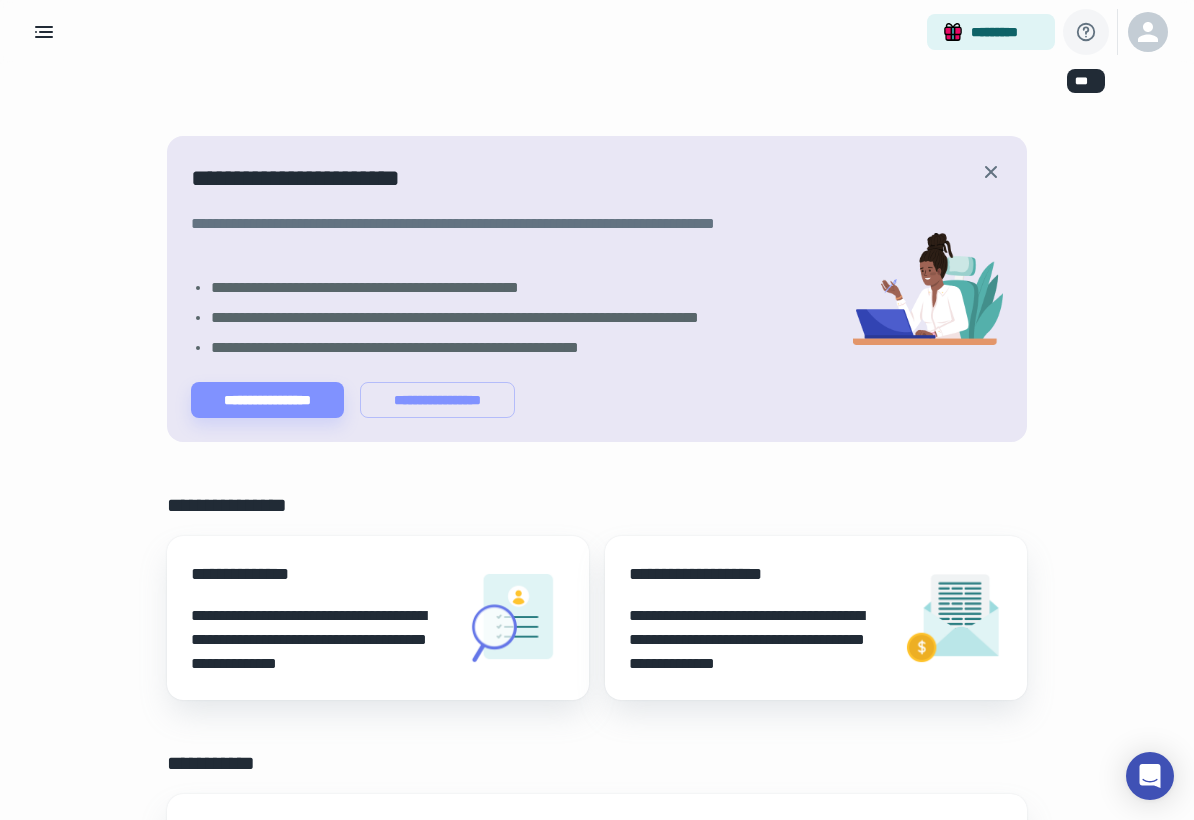 click 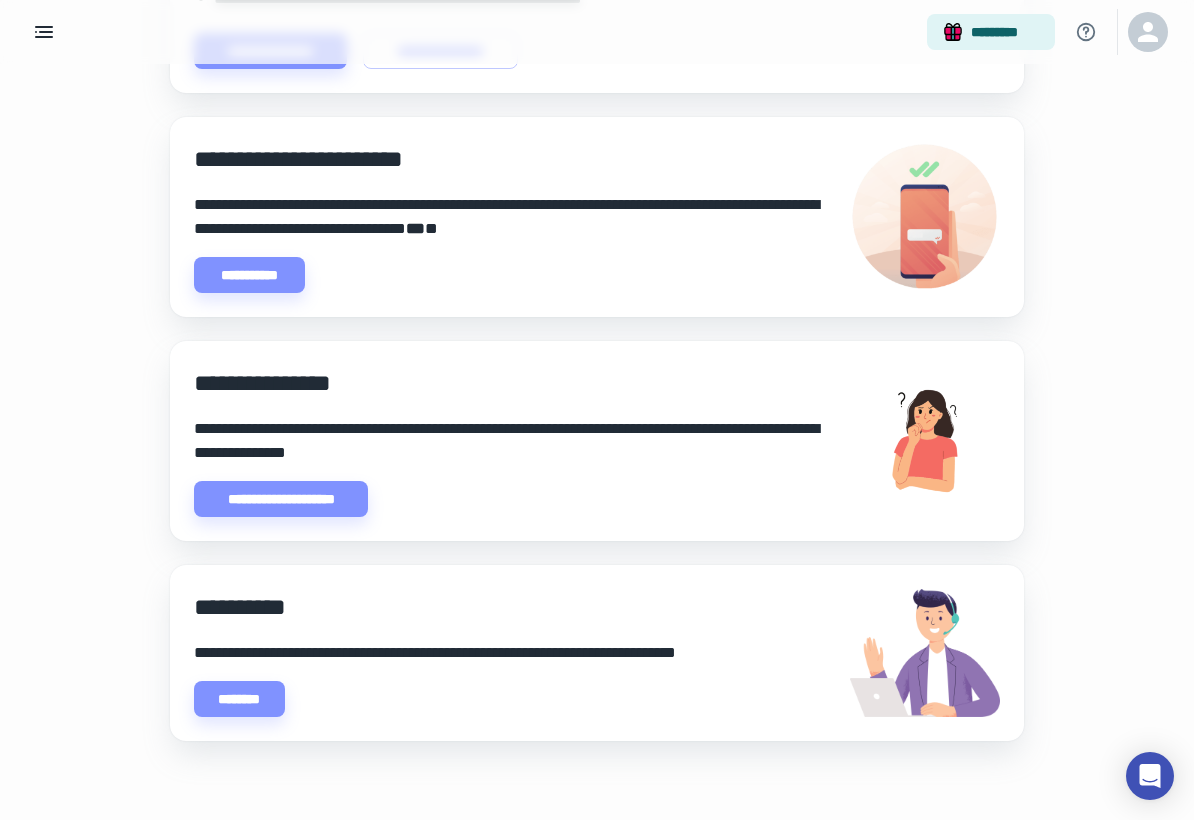 scroll, scrollTop: 370, scrollLeft: 0, axis: vertical 